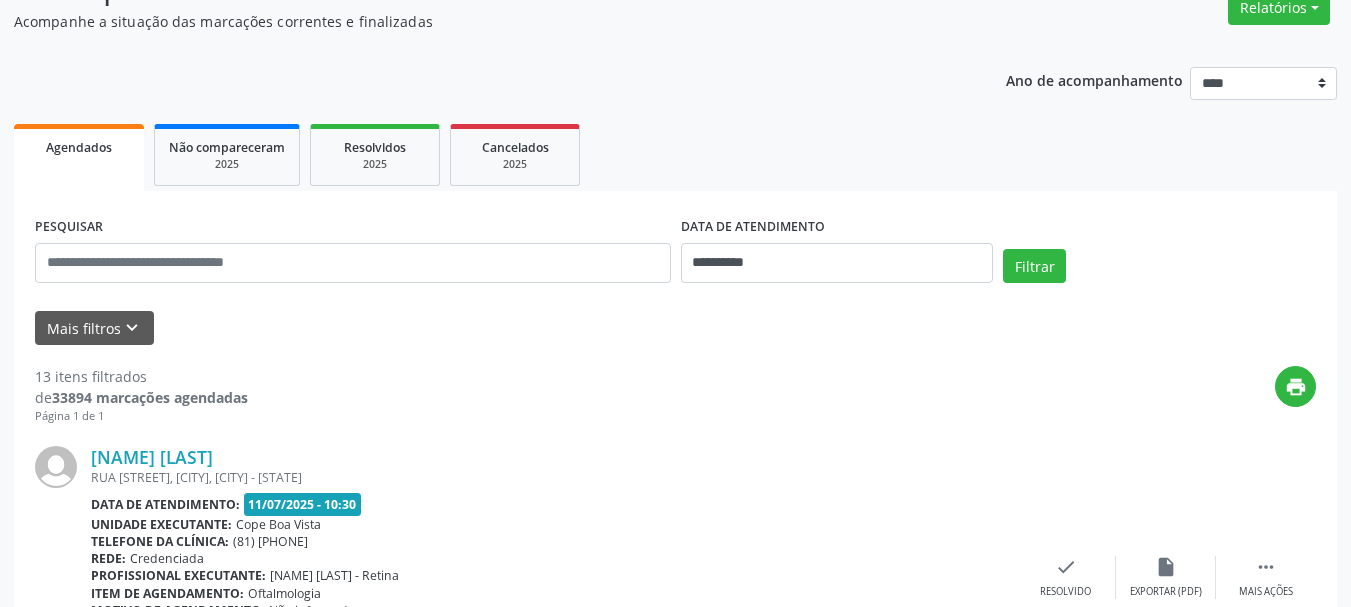 scroll, scrollTop: 200, scrollLeft: 0, axis: vertical 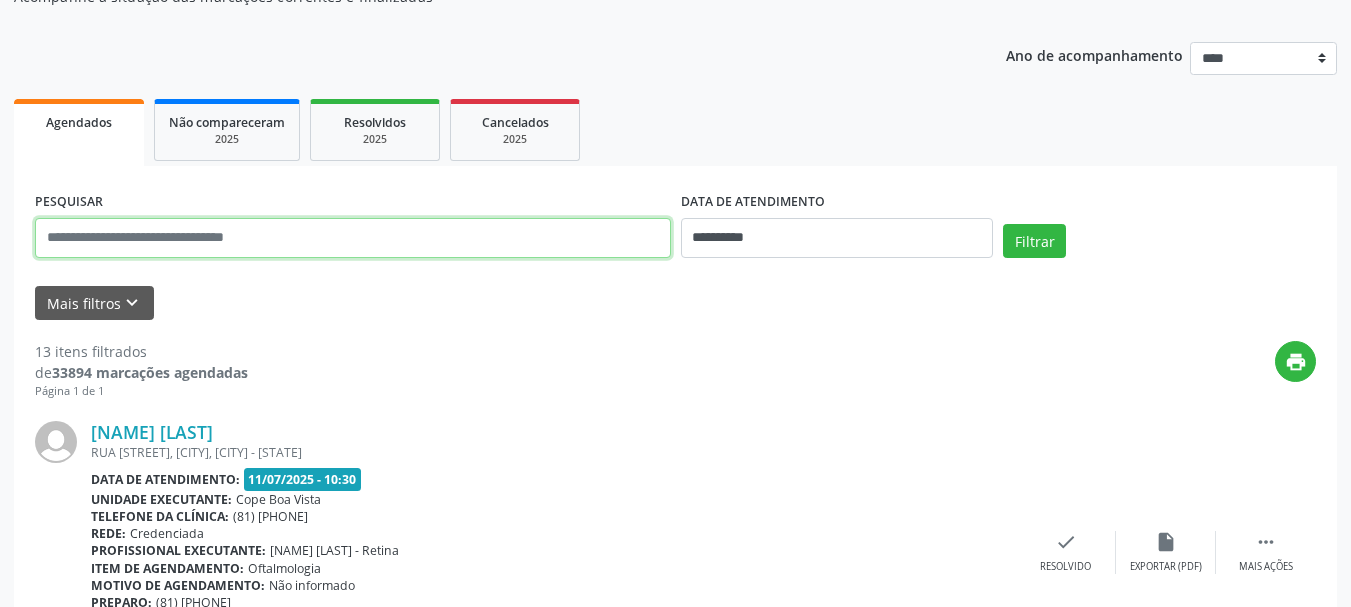 click at bounding box center (353, 238) 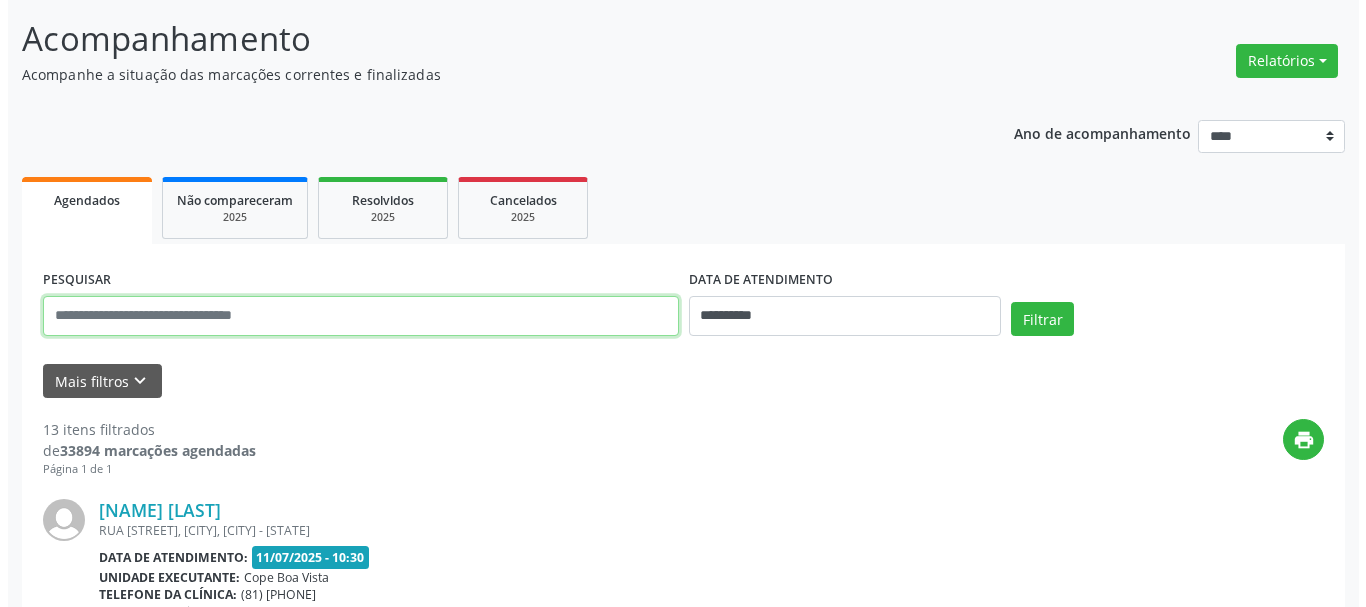 scroll, scrollTop: 100, scrollLeft: 0, axis: vertical 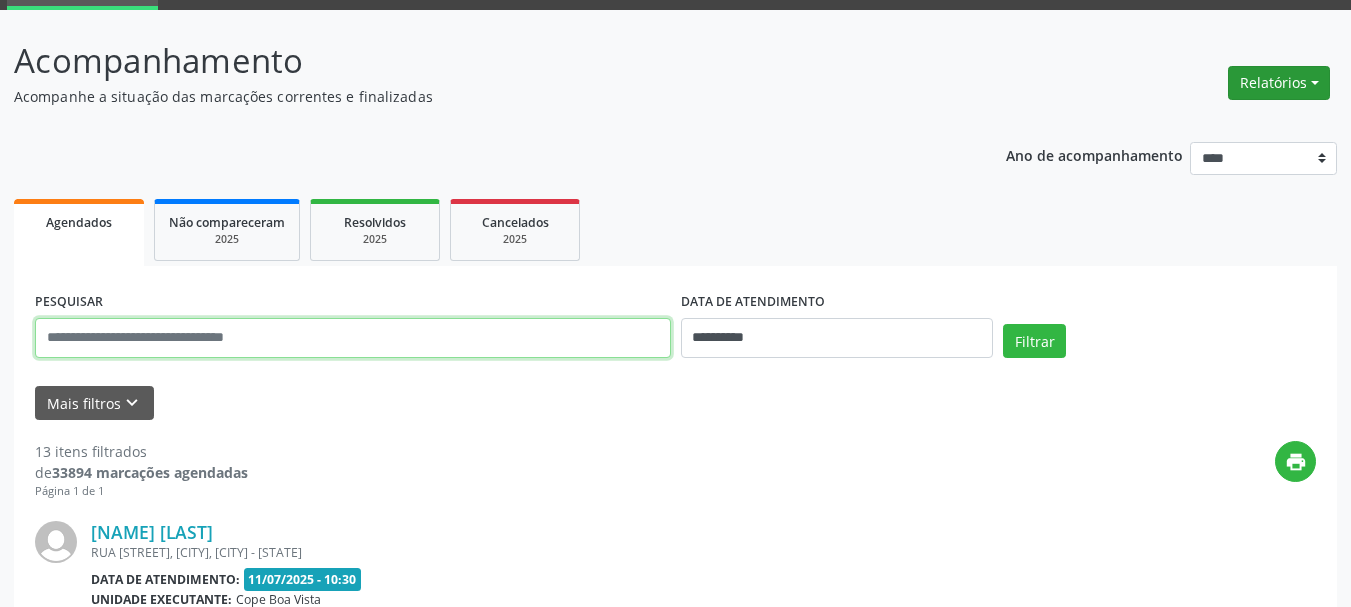 click on "Relatórios" at bounding box center (1279, 83) 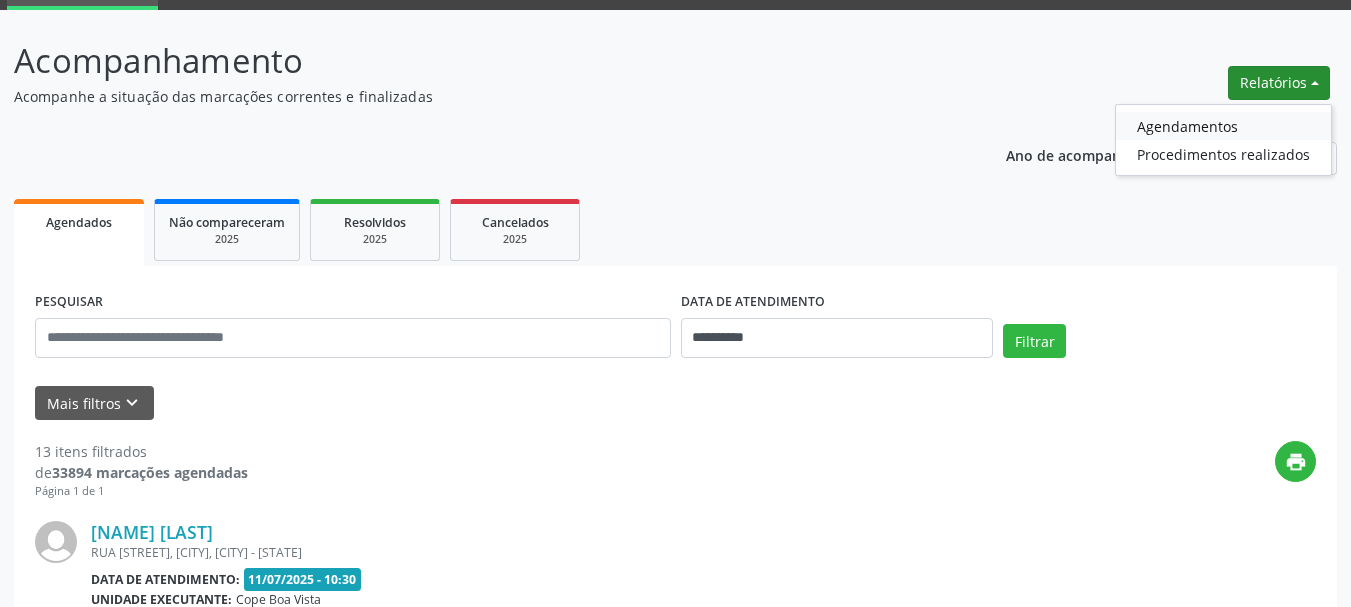 click on "Agendamentos" at bounding box center (1223, 126) 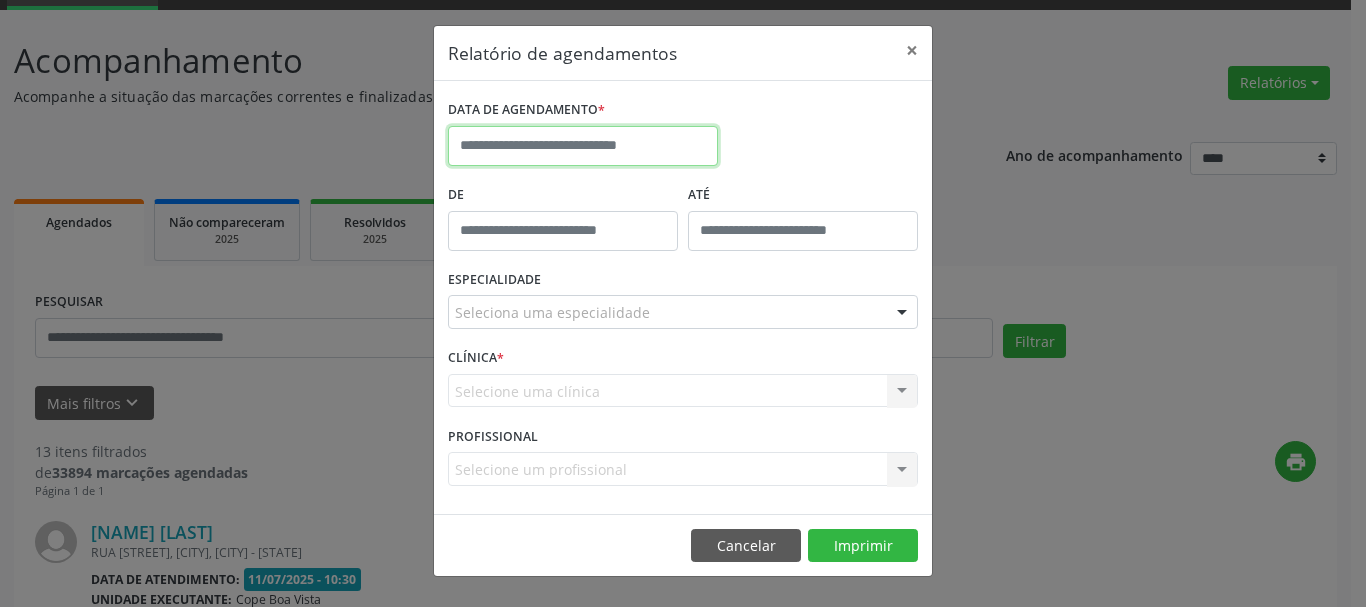 click on "**********" at bounding box center (683, 203) 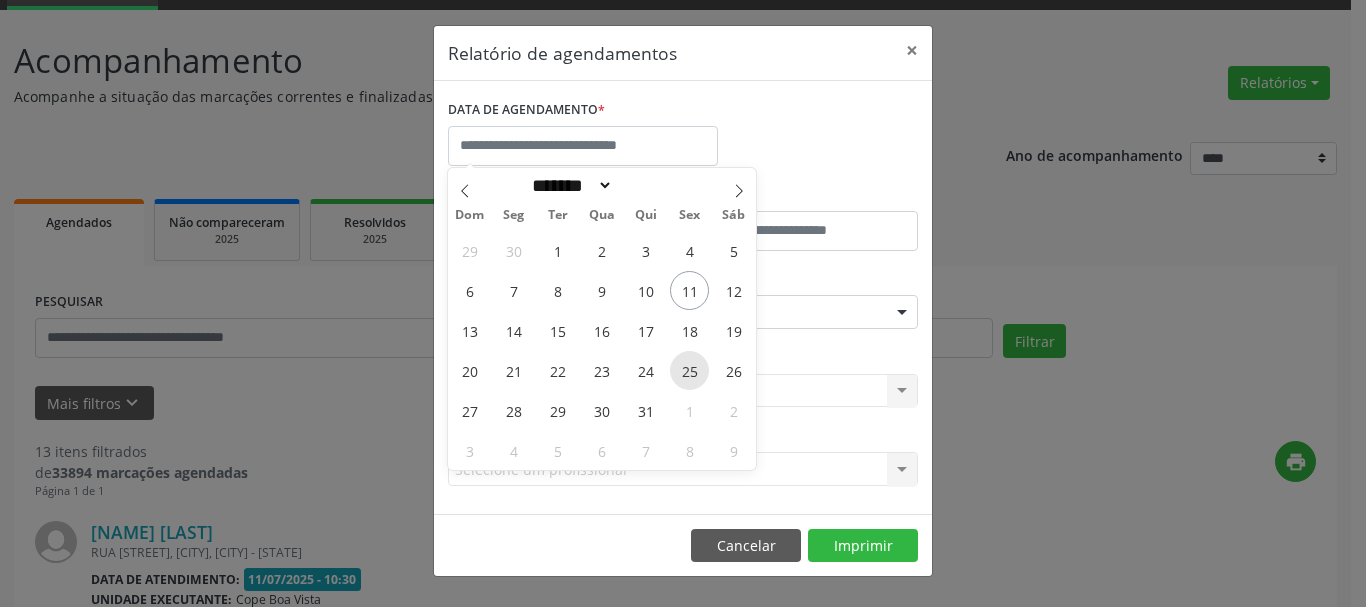click on "25" at bounding box center (689, 370) 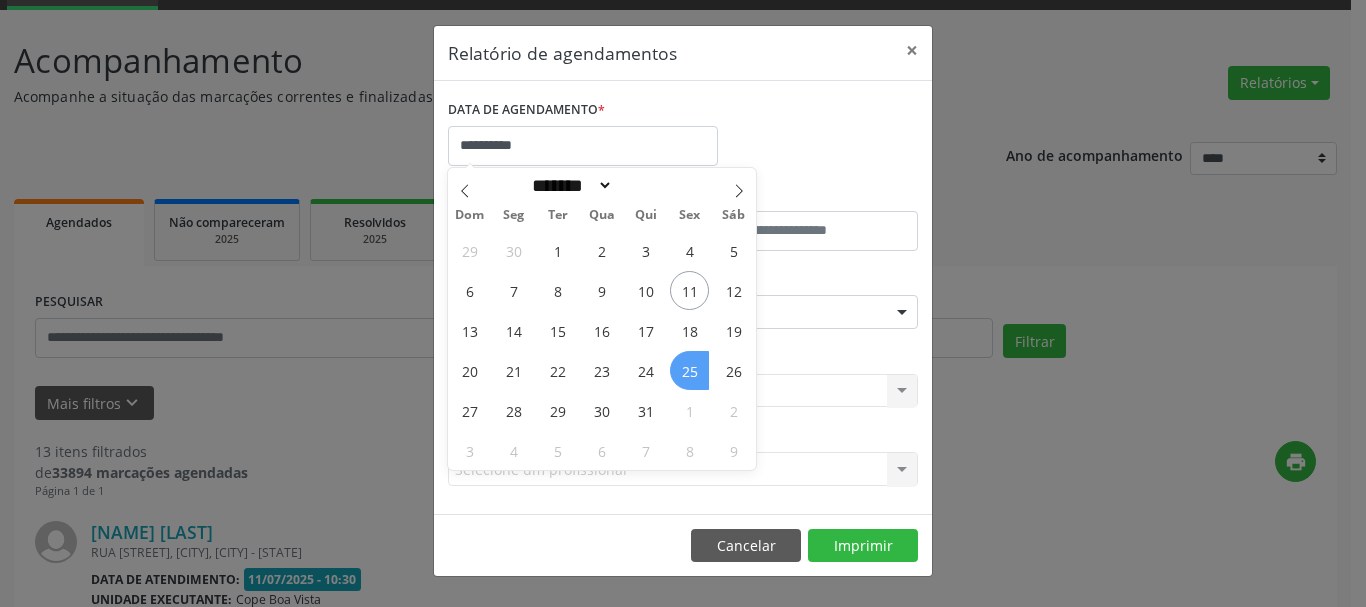 click on "25" at bounding box center [689, 370] 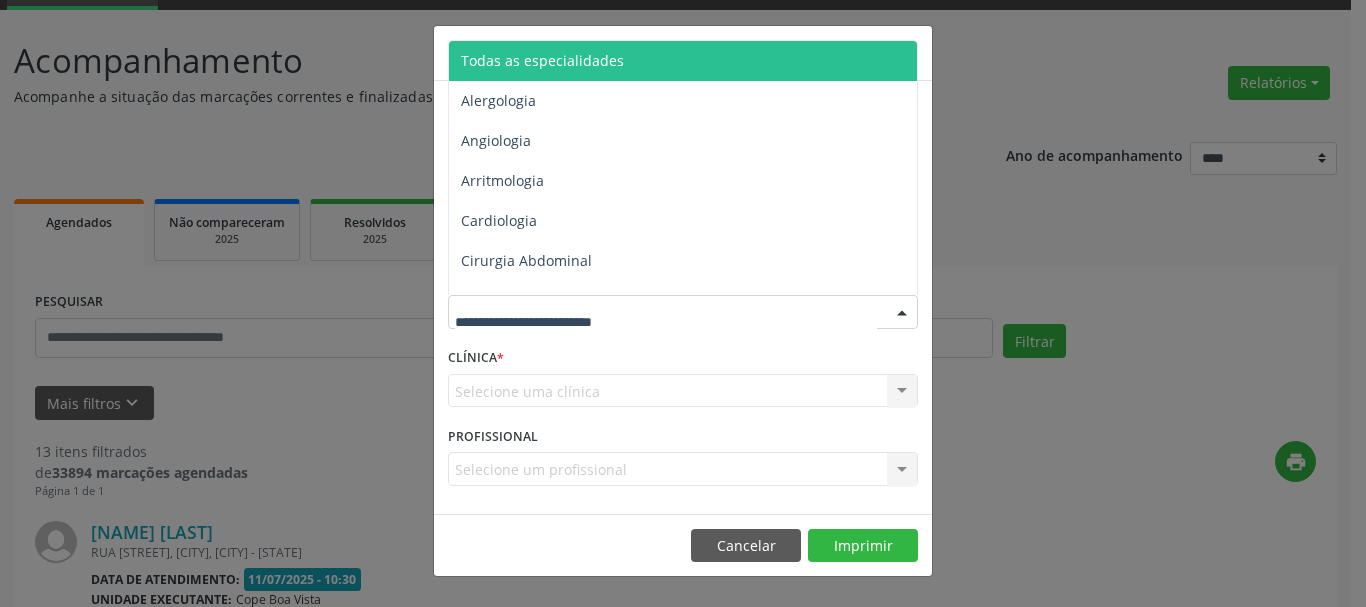 click at bounding box center (683, 312) 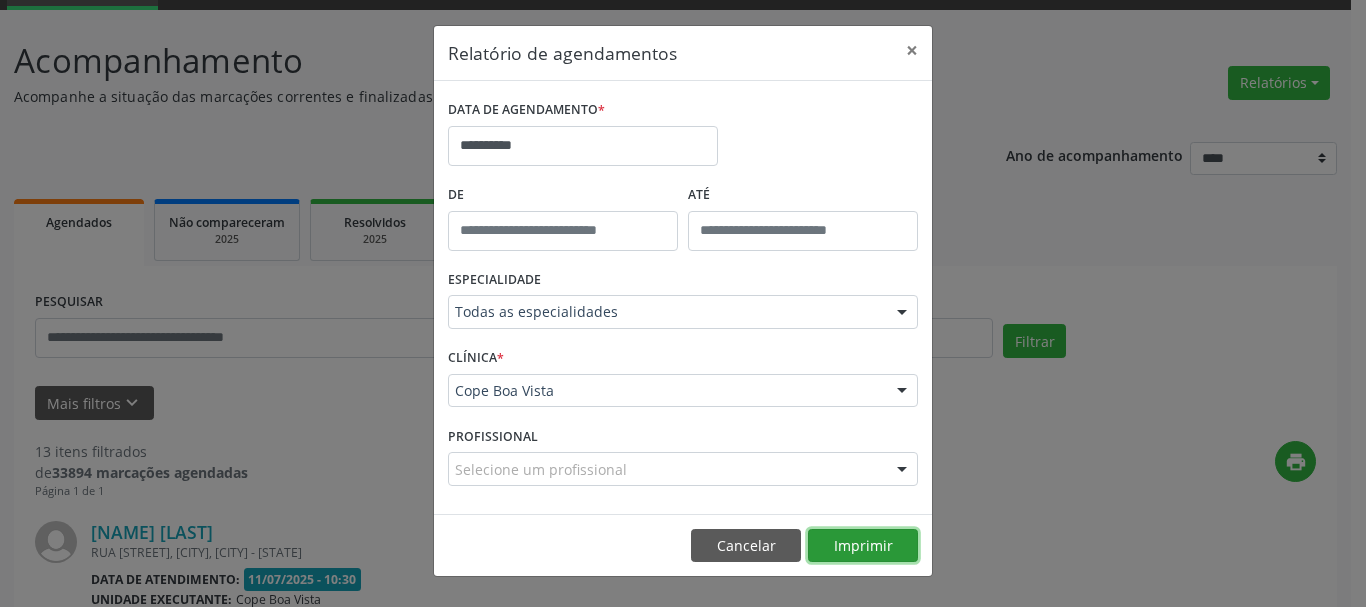 click on "Imprimir" at bounding box center [863, 546] 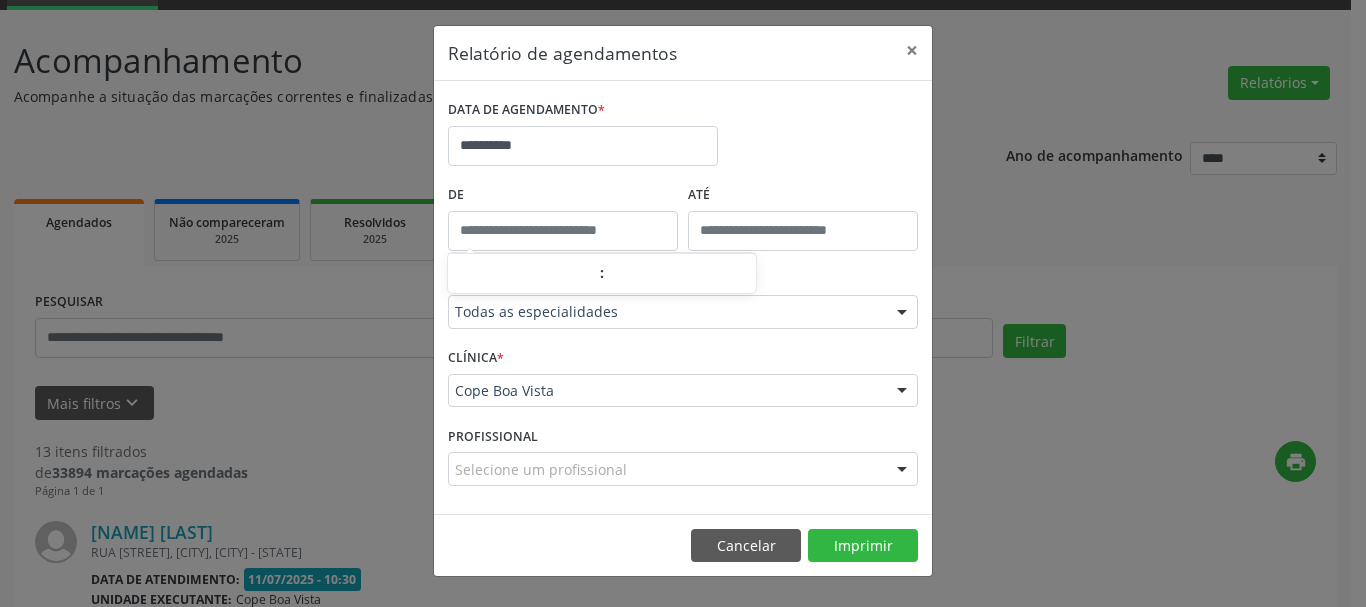 click at bounding box center (563, 231) 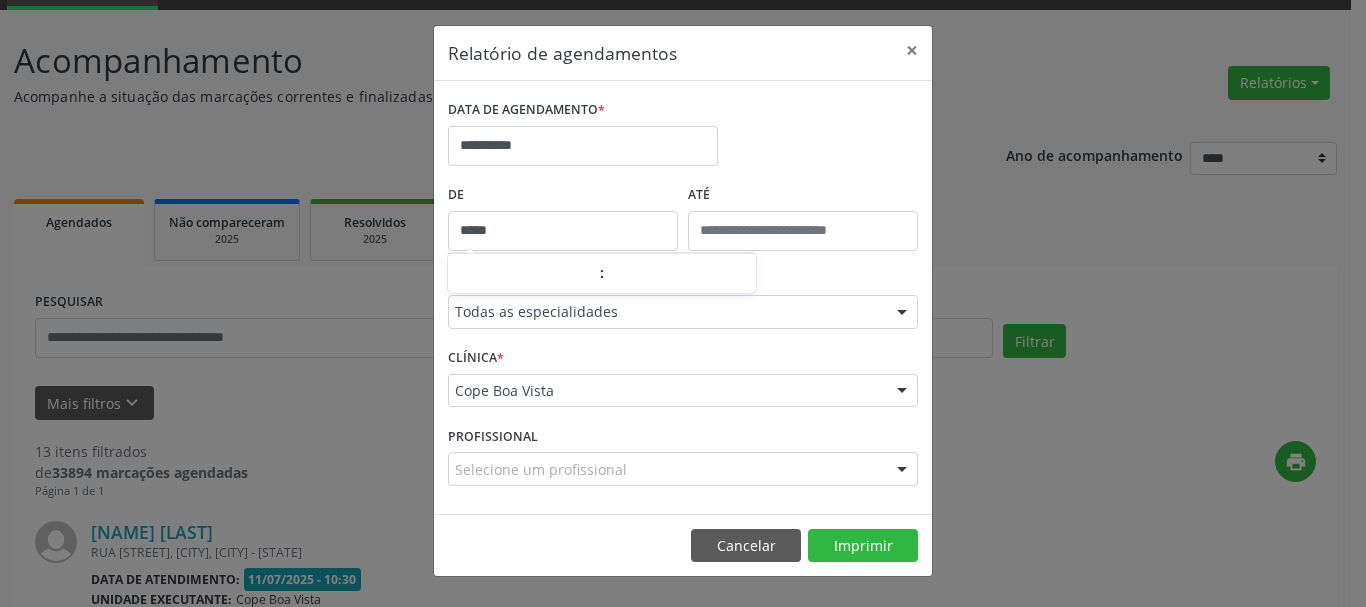 click on "*****" at bounding box center [563, 231] 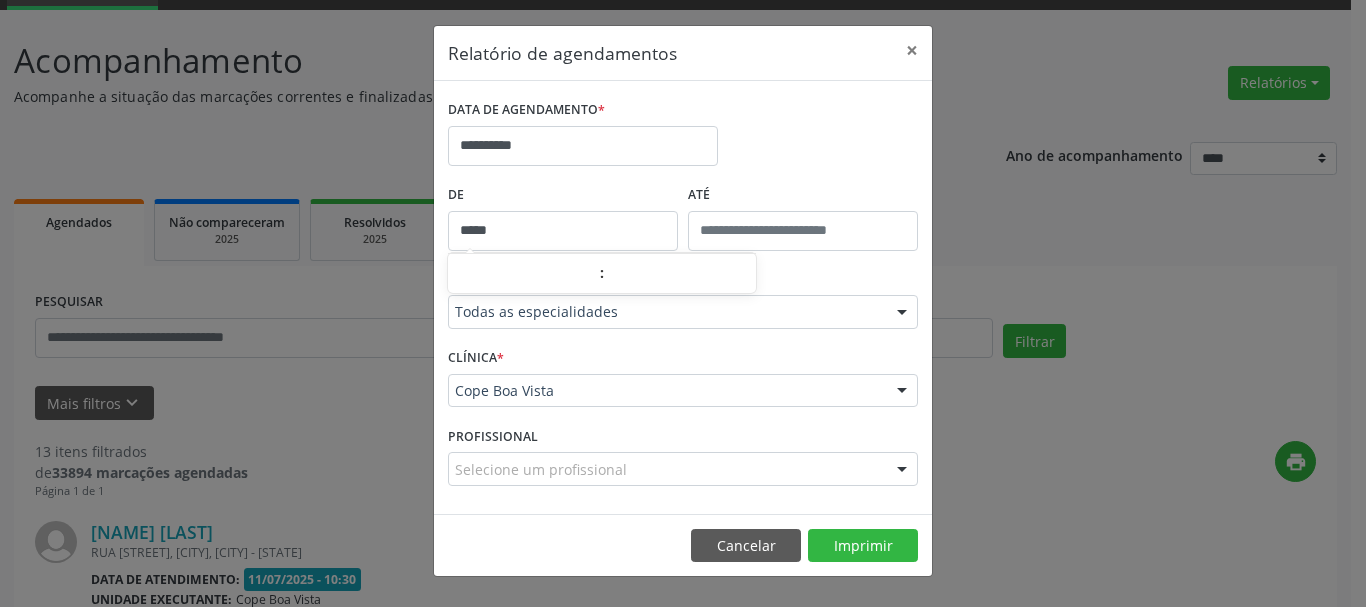 click on "ESPECIALIDADE
Todas as especialidades         Todas as especialidades   Alergologia   Angiologia   Arritmologia   Cardiologia   Cirurgia Abdominal   Cirurgia Bariatrica   Cirurgia Cabeça e Pescoço   Cirurgia Cardiaca   Cirurgia Geral   Cirurgia Ginecologica   Cirurgia Mastologia Oncologica   Cirurgia Pediatrica   Cirurgia Plastica   Cirurgia Toracica   Cirurgia geral oncológica   Cirurgia geral oncológica   Cirurgião Dermatológico   Clinica Geral   Clinica Medica   Consulta de Enfermagem - Hiperdia   Consulta de Enfermagem - Preventivo   Consulta de Enfermagem - Pré-Natal   Consulta de Enfermagem - Puericultura   Dermatologia   Endocinologia   Endocrino Diabetes   Endocrinologia   Fisioterapia   Fisioterapia Cirurgica   Fonoaudiologia   Gastro/Hepato   Gastroenterologia   Gastropediatria   Geriatria   Ginecologia   Gnecologia   Hebiatra   Hematologia   Hepatologia   Inf.Inf - Infectologista   Infectologia Pediátrica   Mastologia   Mastologia Oncologica     Medicina da Dor" at bounding box center (683, 304) 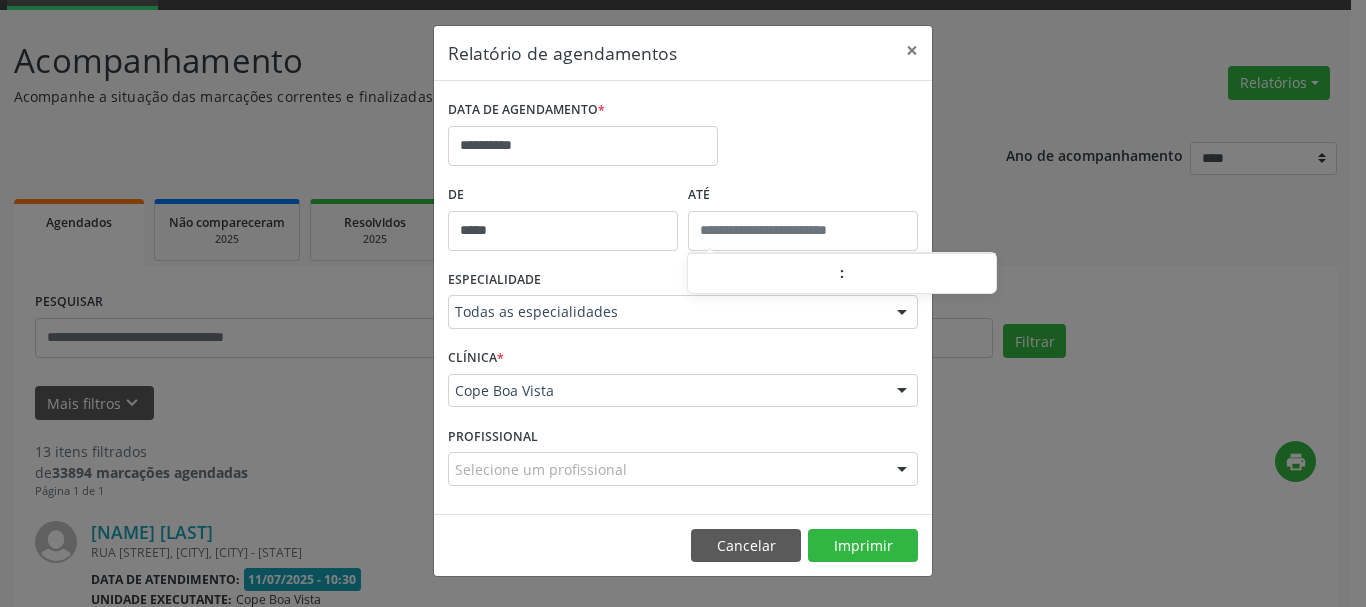 type on "*****" 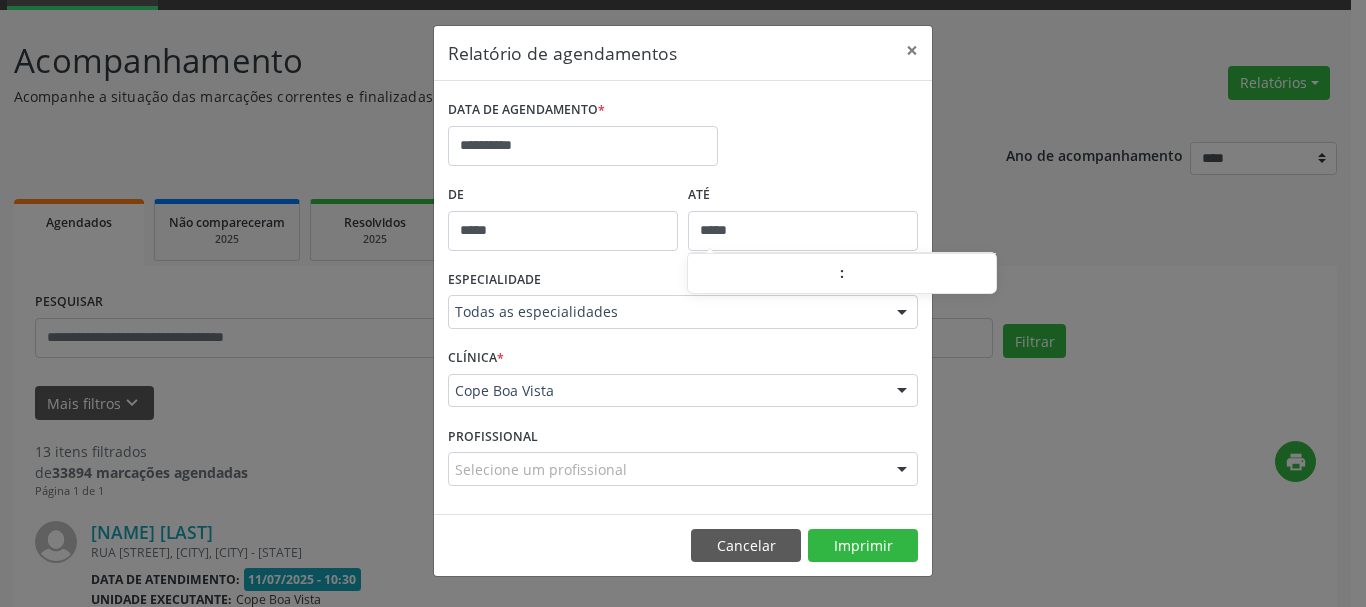 click on "*****" at bounding box center (803, 231) 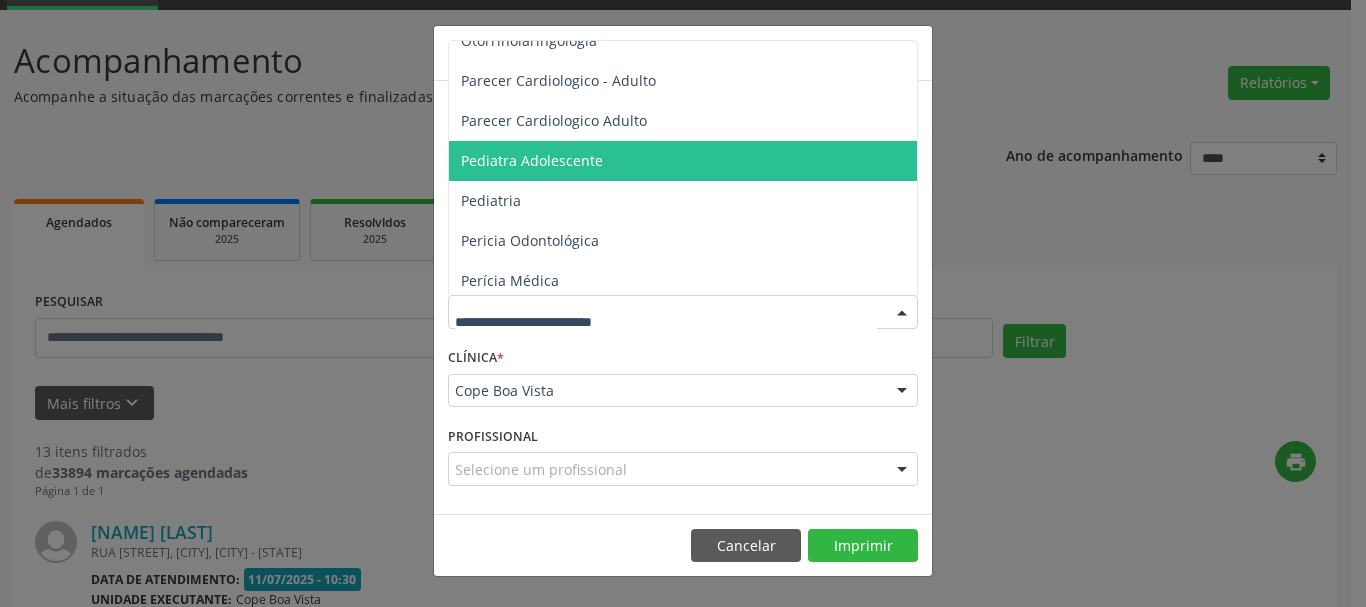 scroll, scrollTop: 2800, scrollLeft: 0, axis: vertical 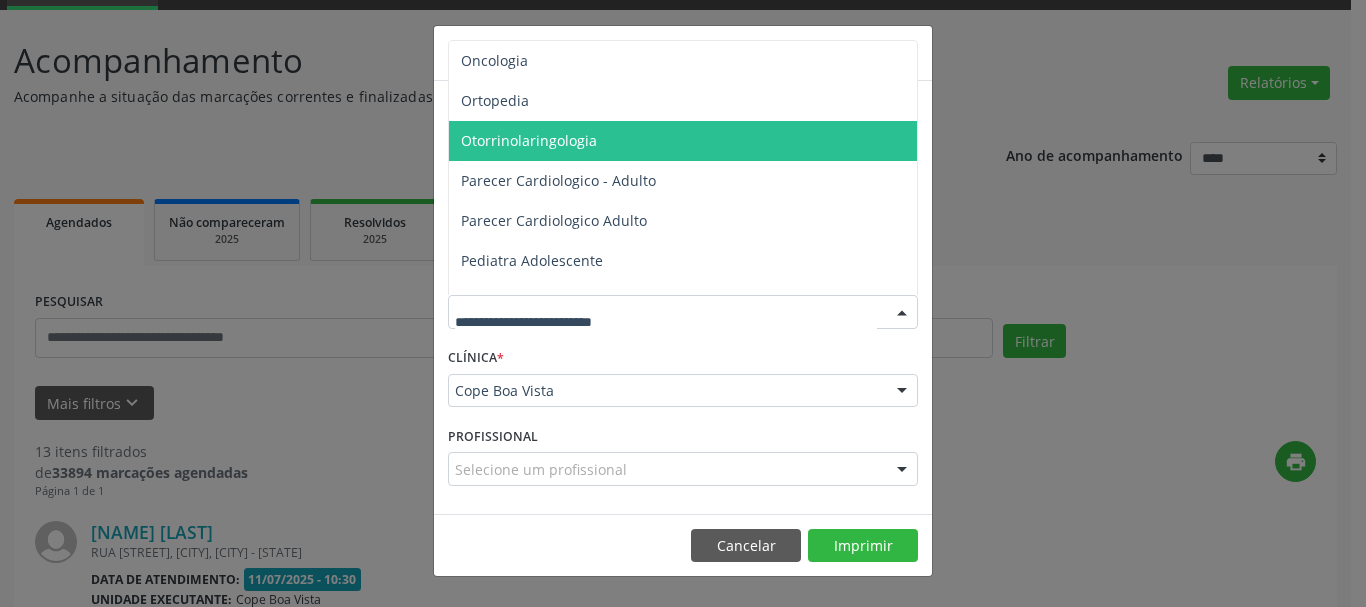 click on "Otorrinolaringologia" at bounding box center (684, 141) 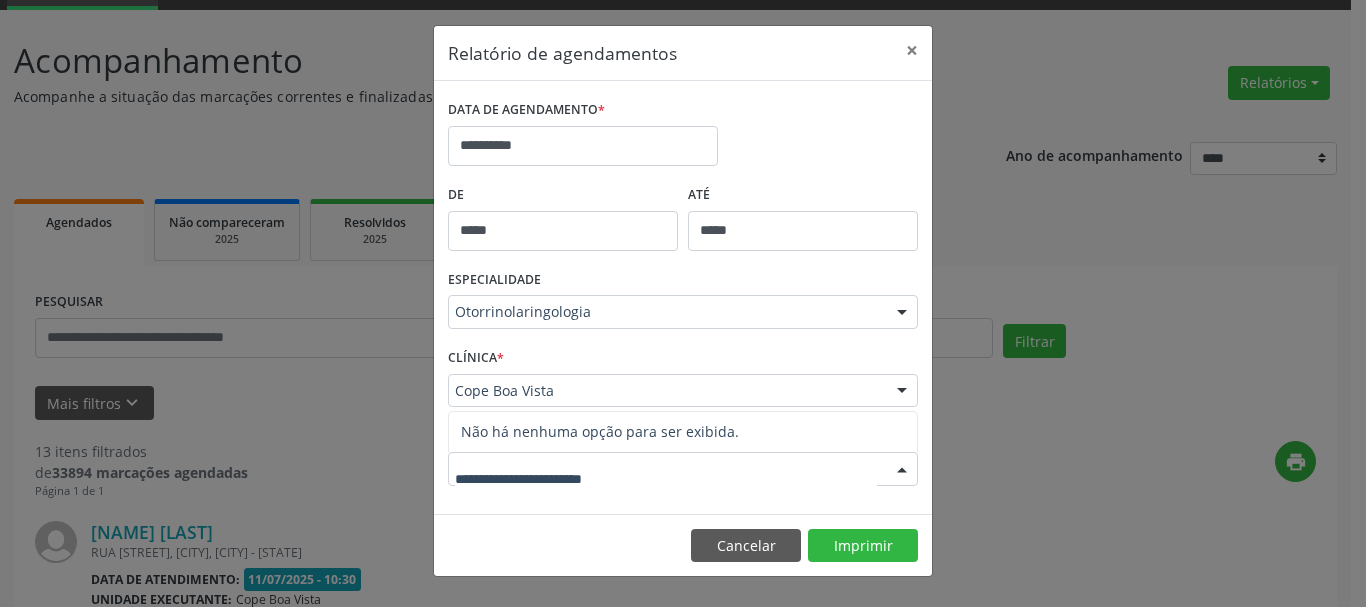 click at bounding box center [666, 479] 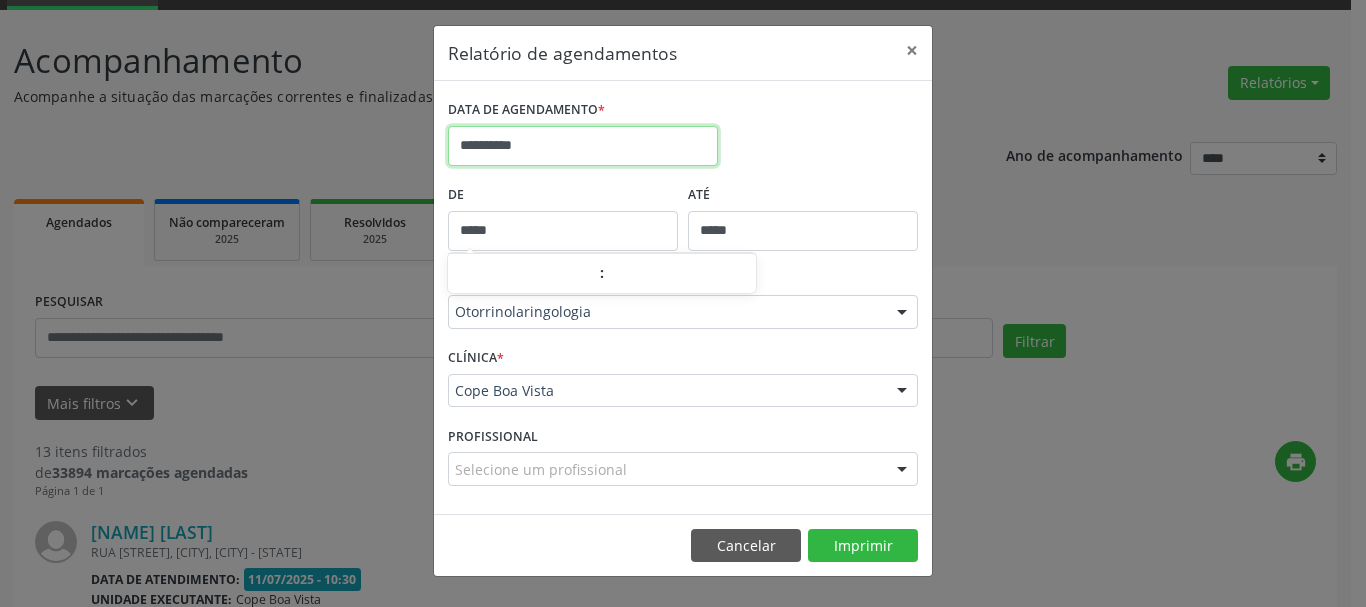 click on "**********" at bounding box center [583, 146] 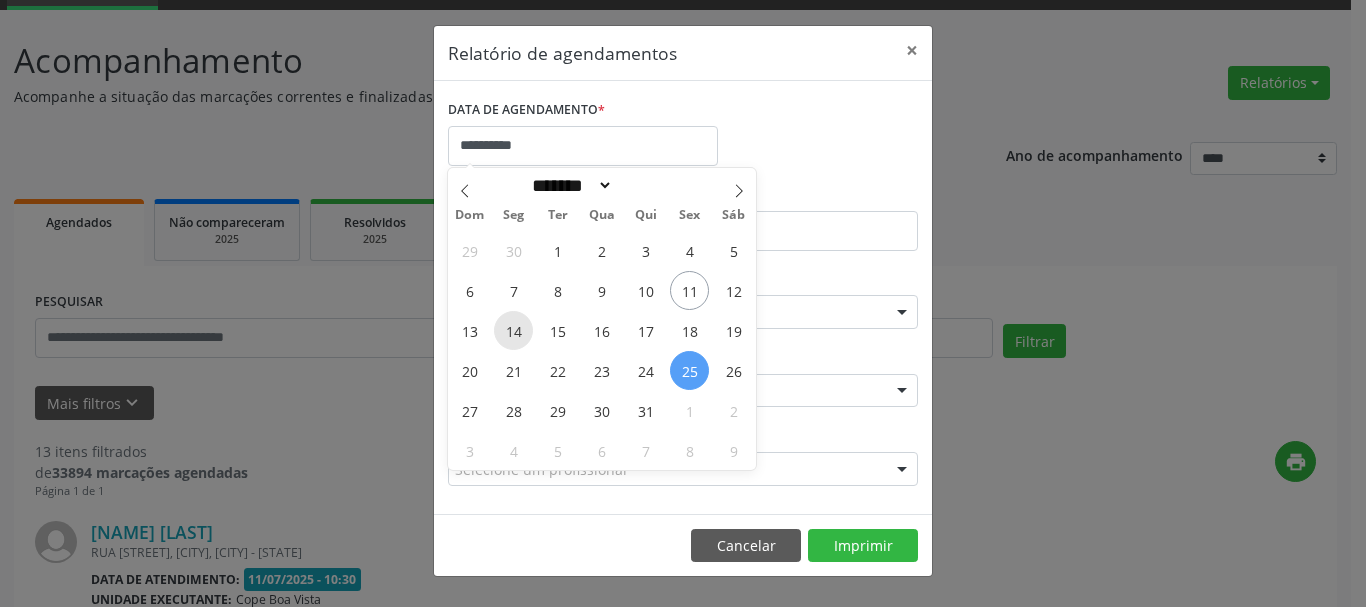 click on "14" at bounding box center (513, 330) 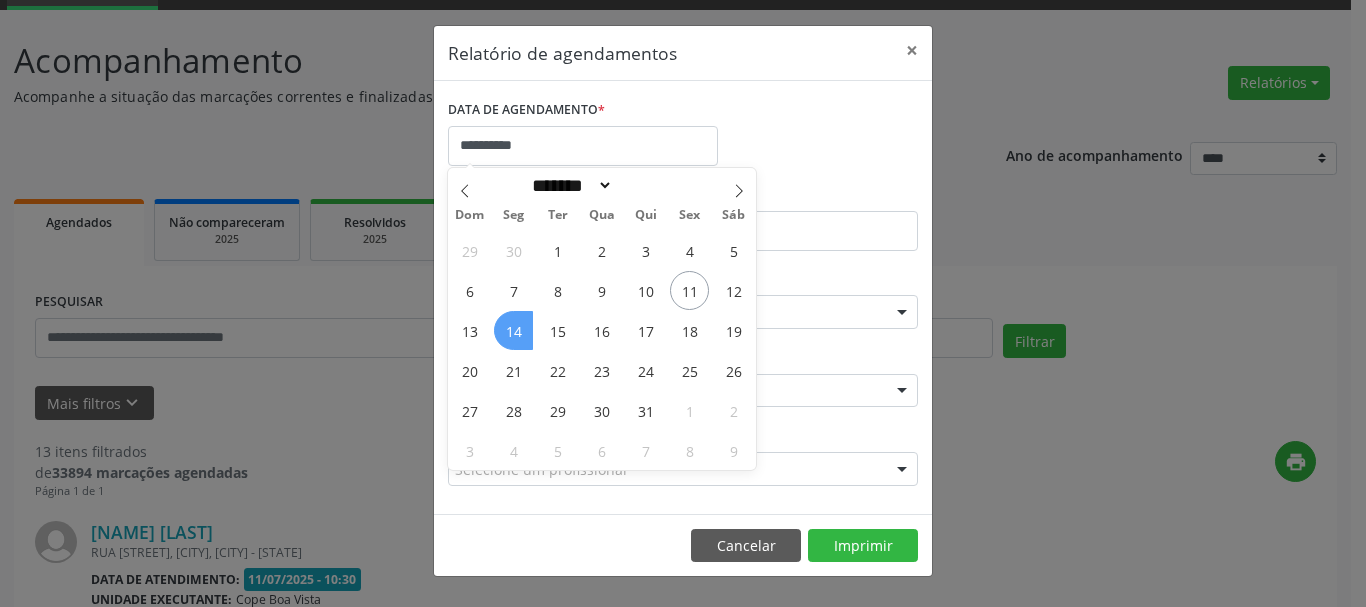 click on "14" at bounding box center [513, 330] 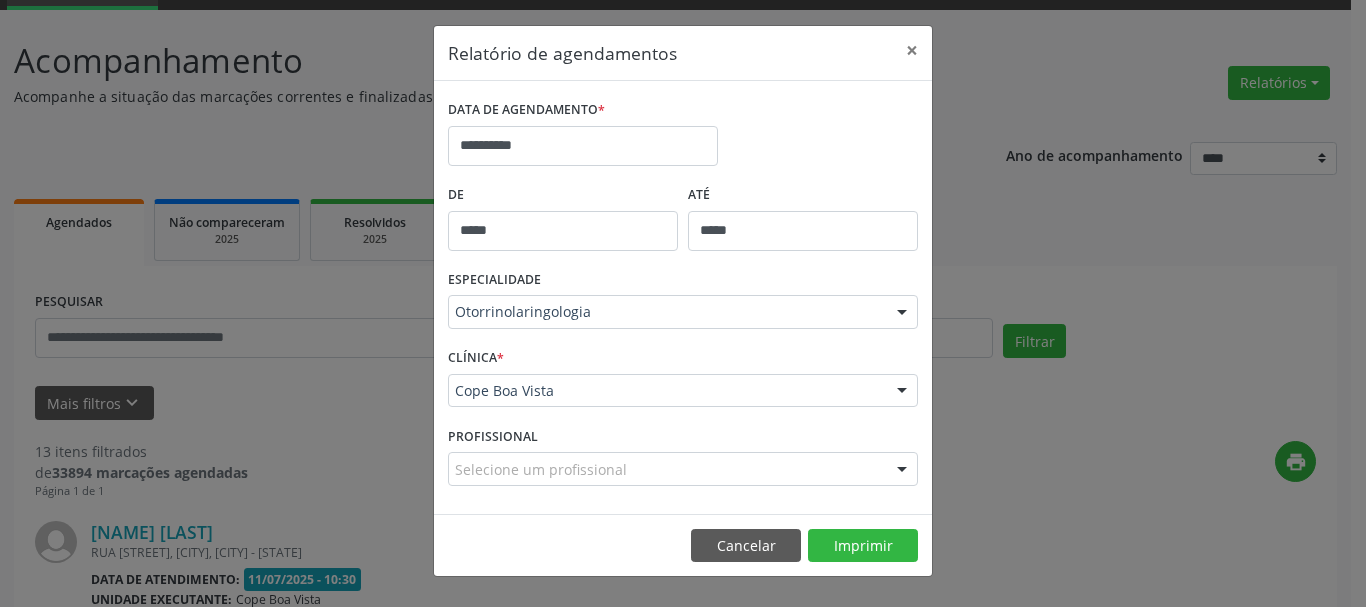 click on "Selecione um profissional" at bounding box center (683, 469) 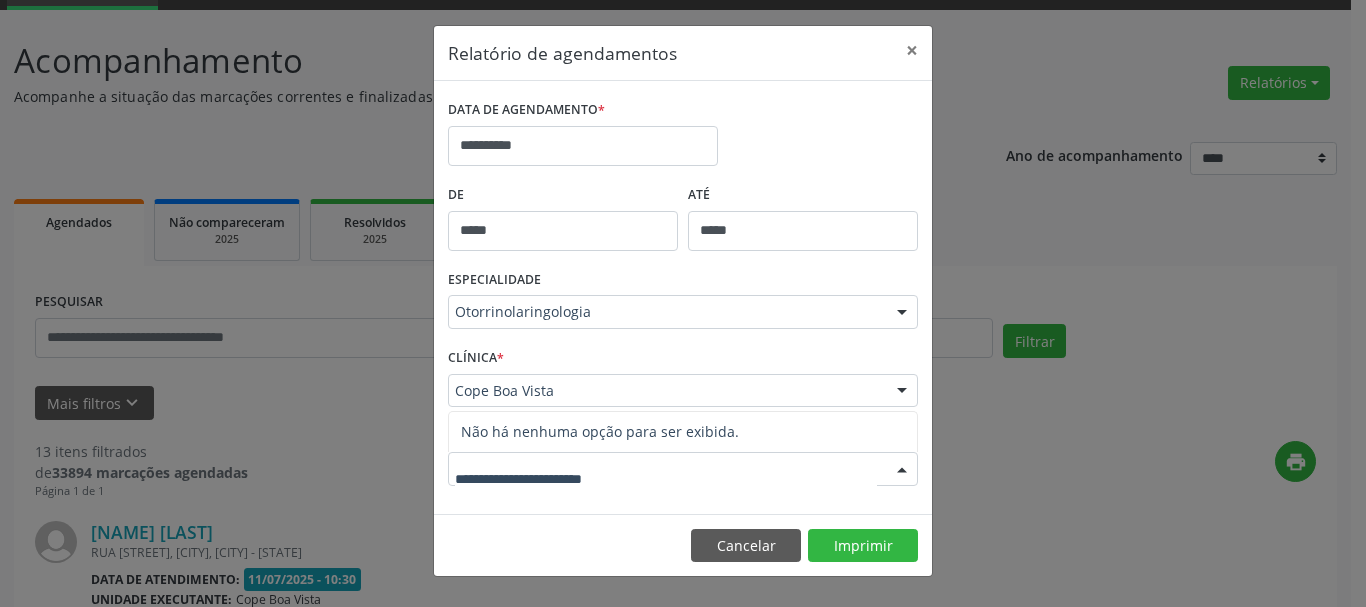 click at bounding box center (666, 479) 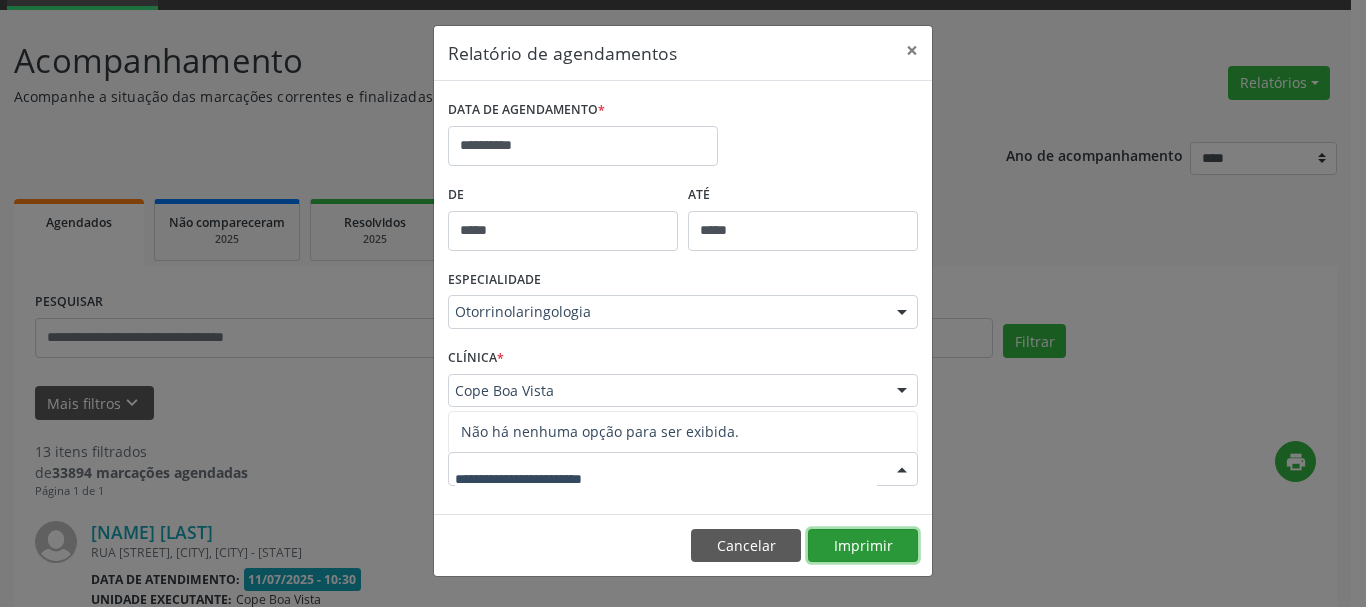 click on "Imprimir" at bounding box center (863, 546) 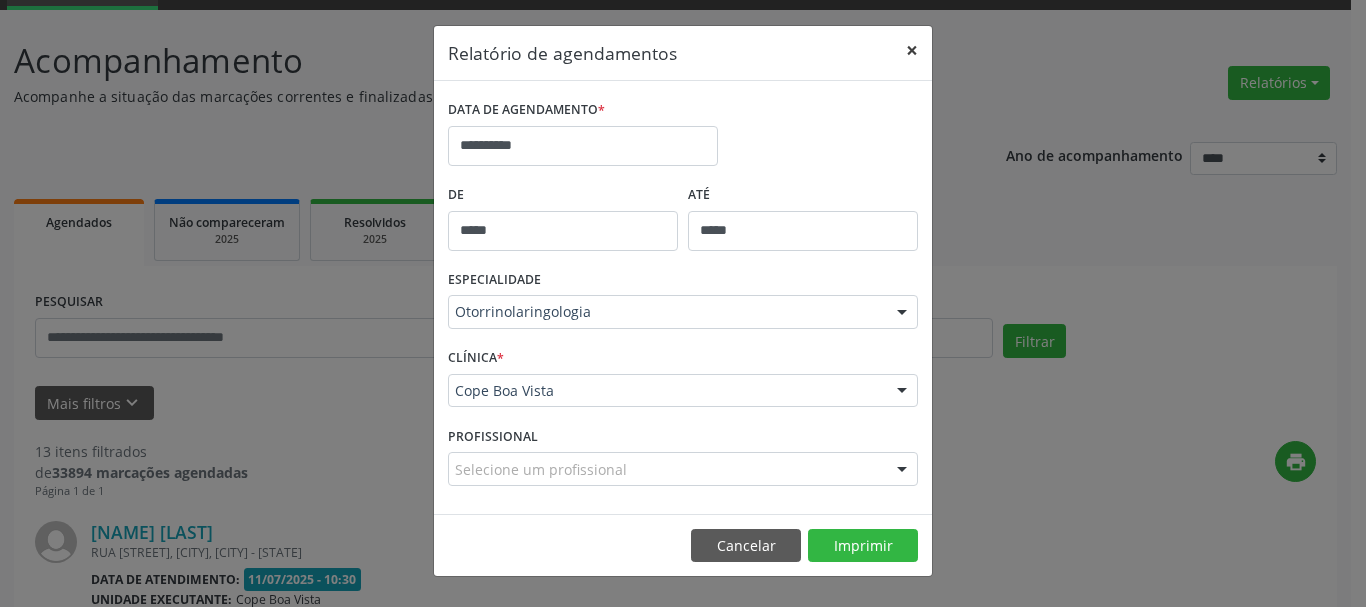 click on "×" at bounding box center (912, 50) 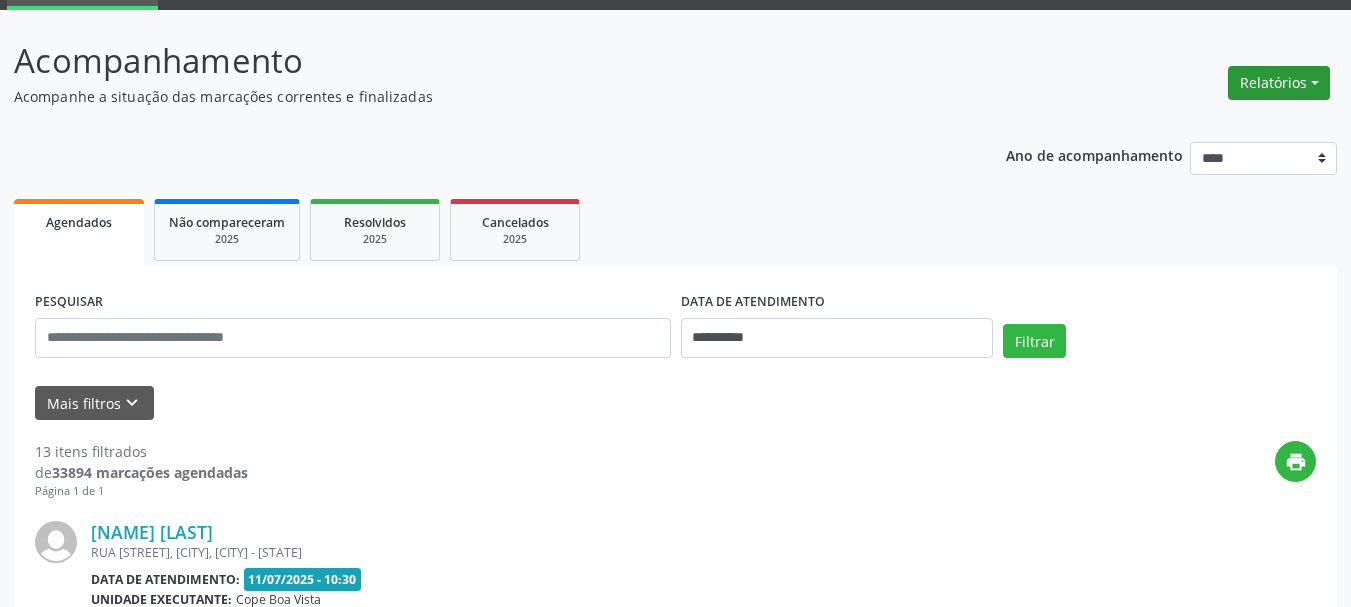 click on "Relatórios" at bounding box center [1279, 83] 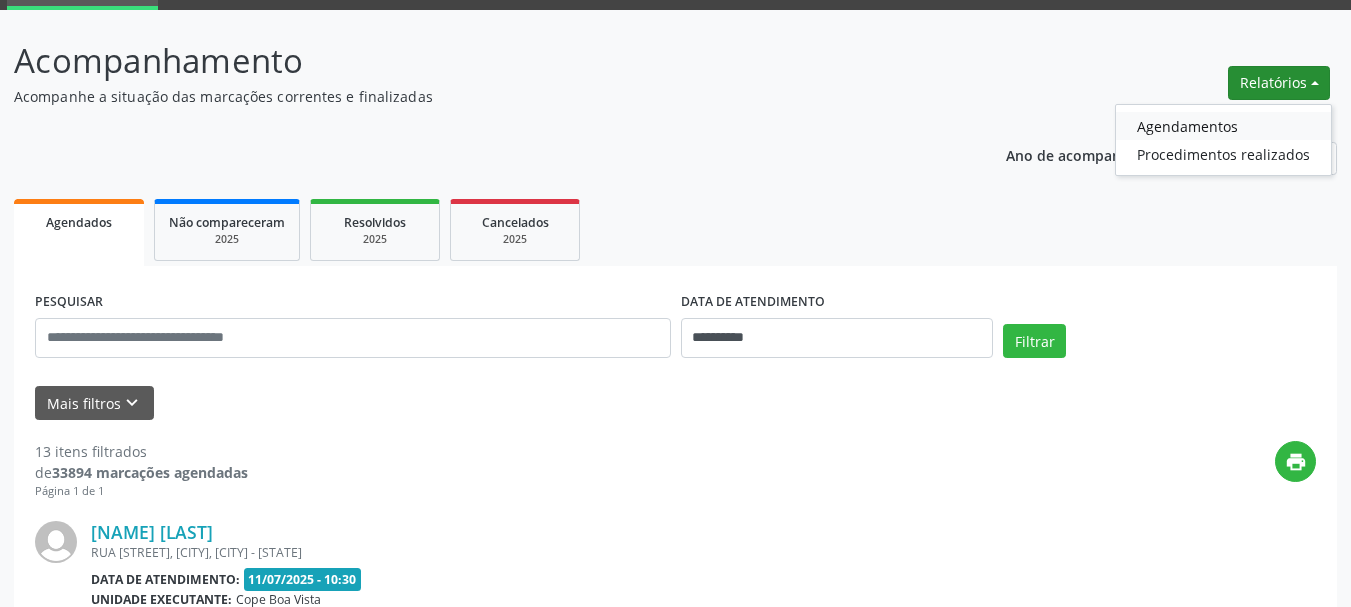 click on "Agendamentos" at bounding box center [1223, 126] 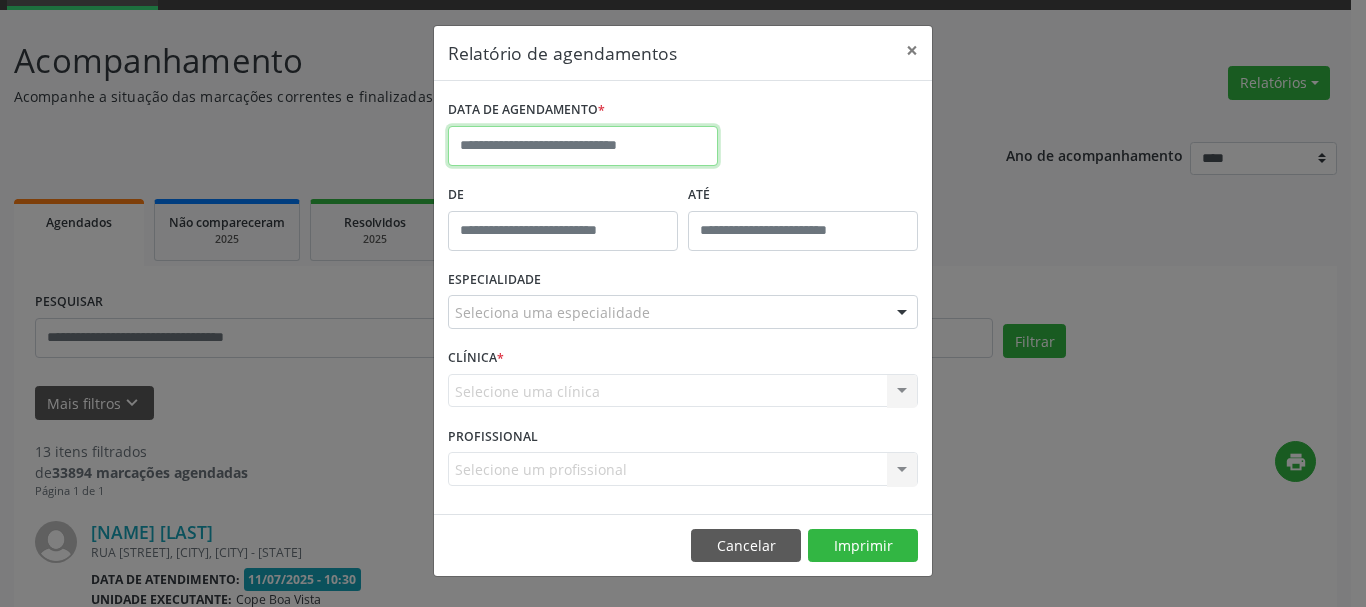 click at bounding box center (583, 146) 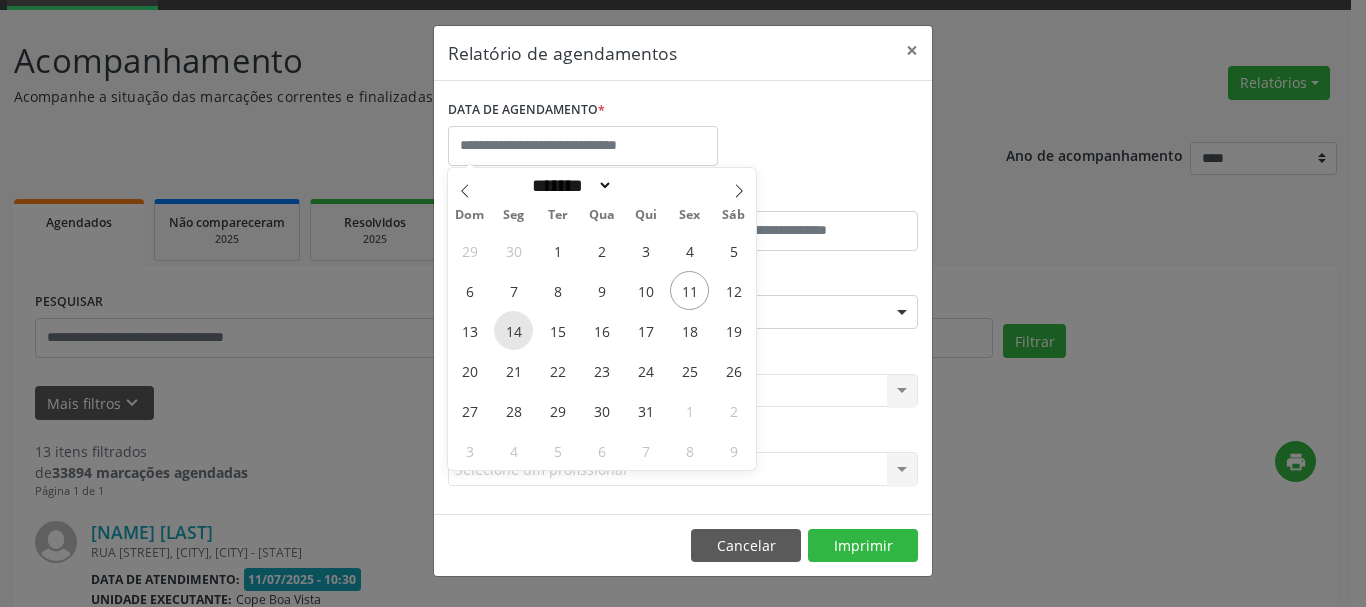 click on "14" at bounding box center (513, 330) 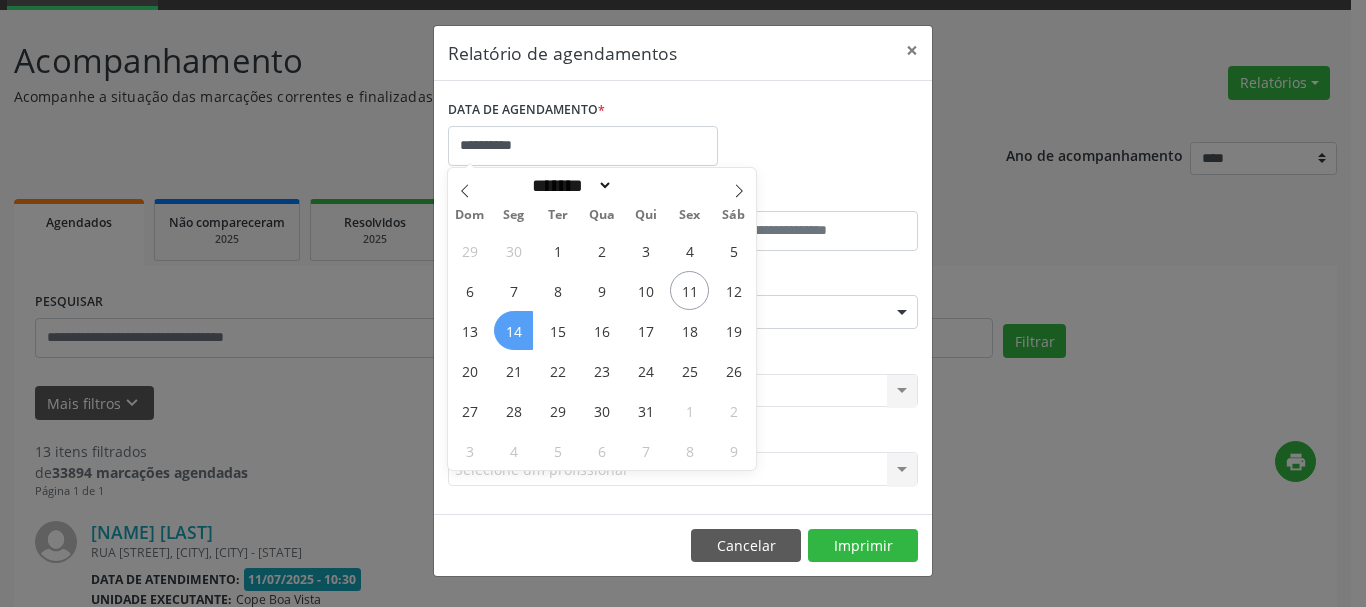 click on "14" at bounding box center (513, 330) 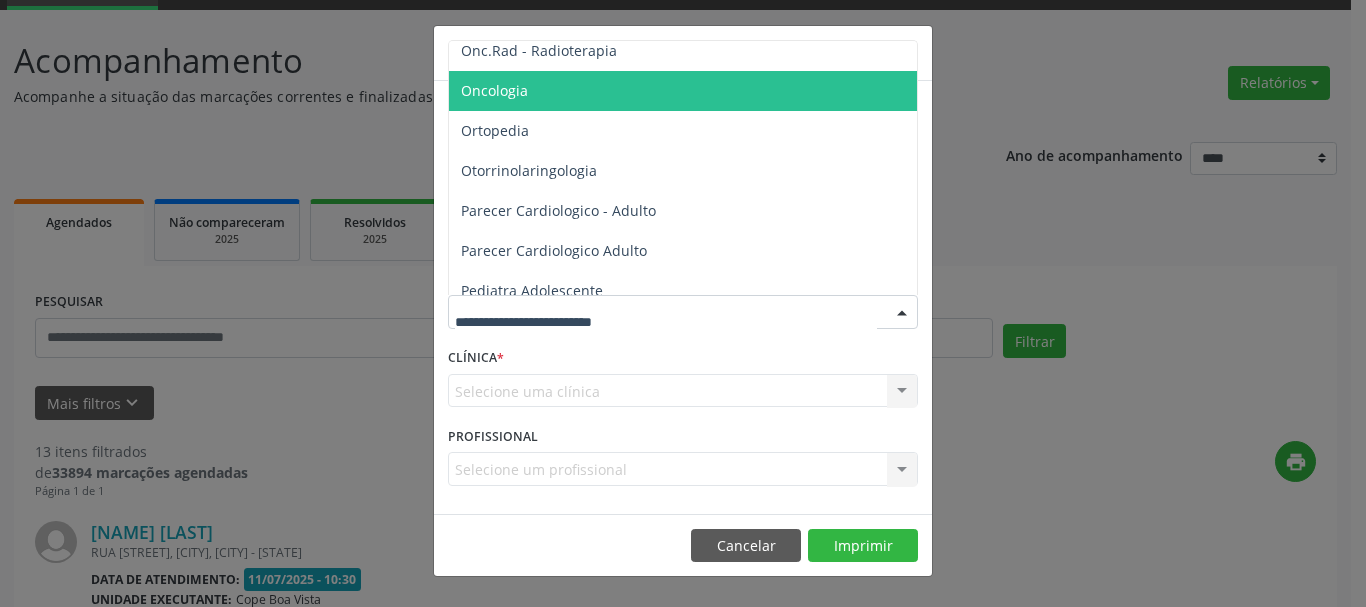 scroll, scrollTop: 2800, scrollLeft: 0, axis: vertical 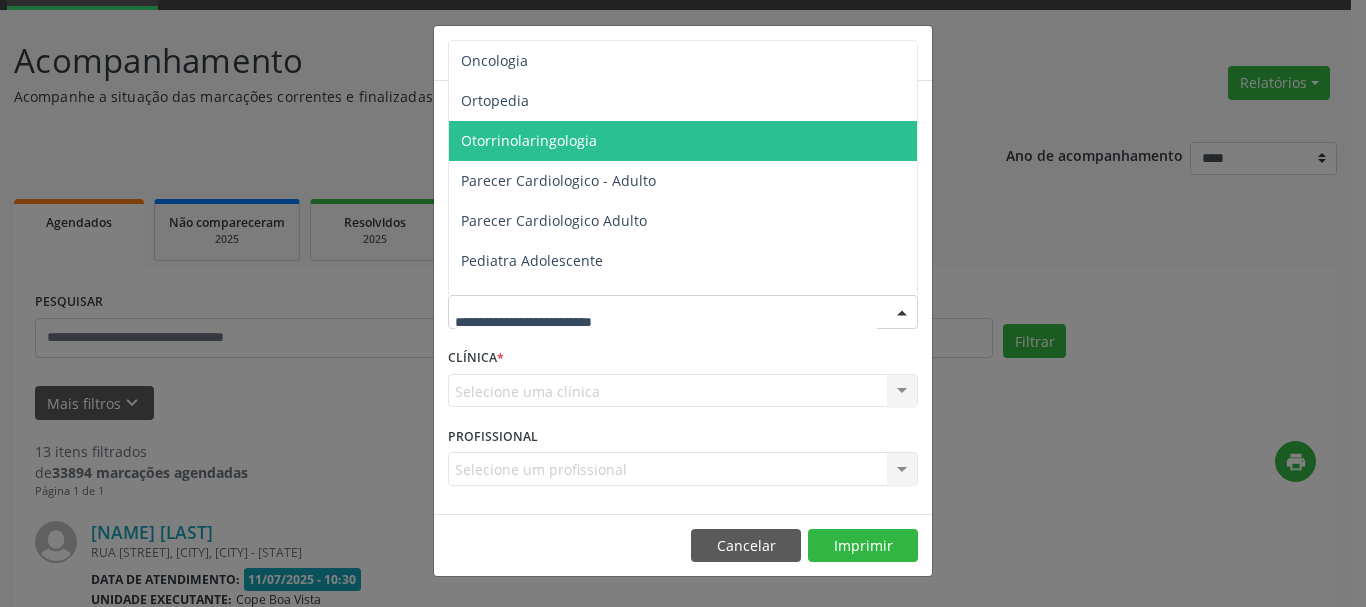 click on "Otorrinolaringologia" at bounding box center (529, 140) 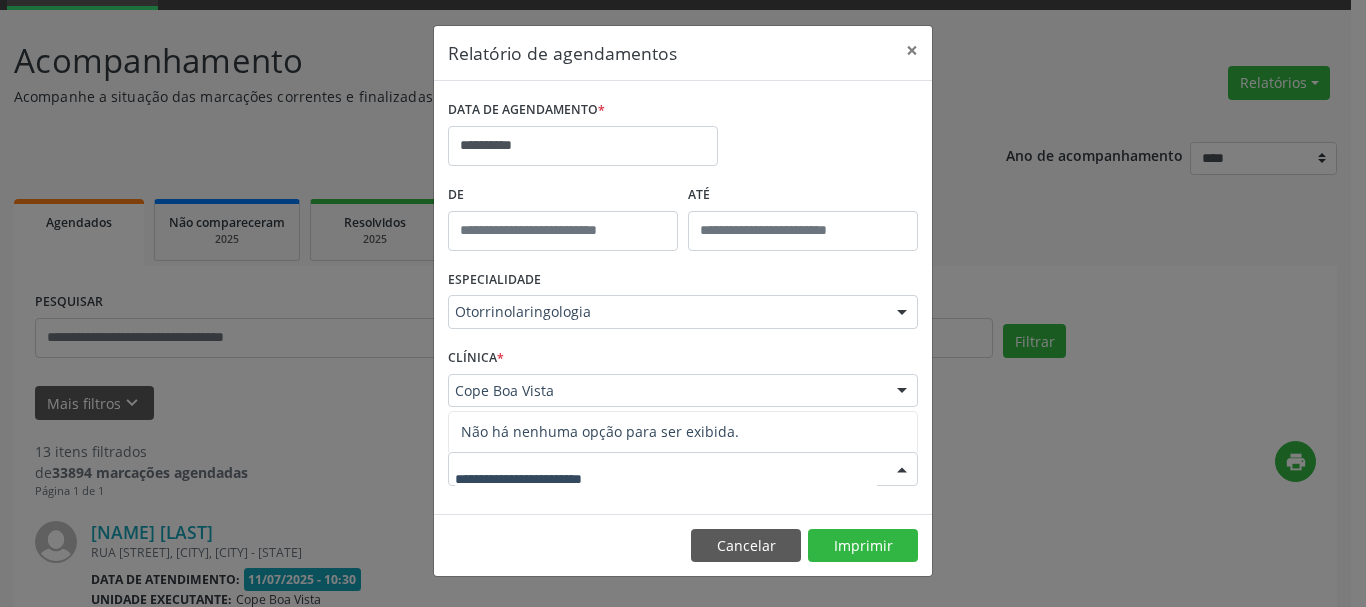 click at bounding box center [683, 469] 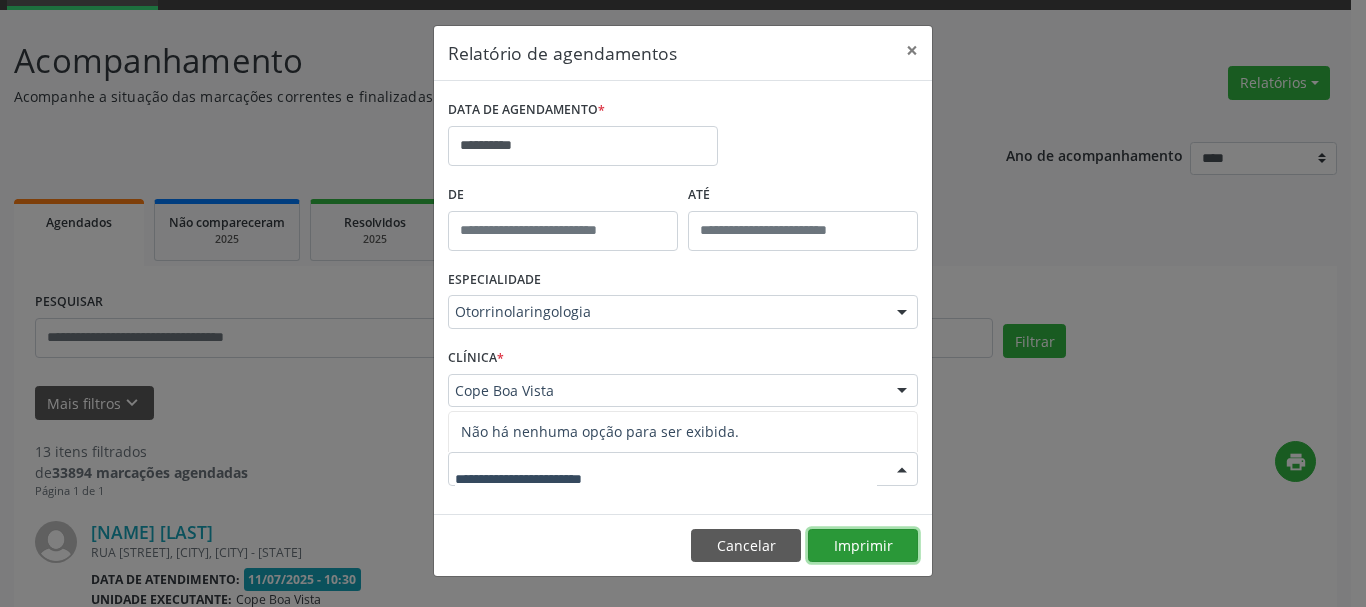 click on "Imprimir" at bounding box center [863, 546] 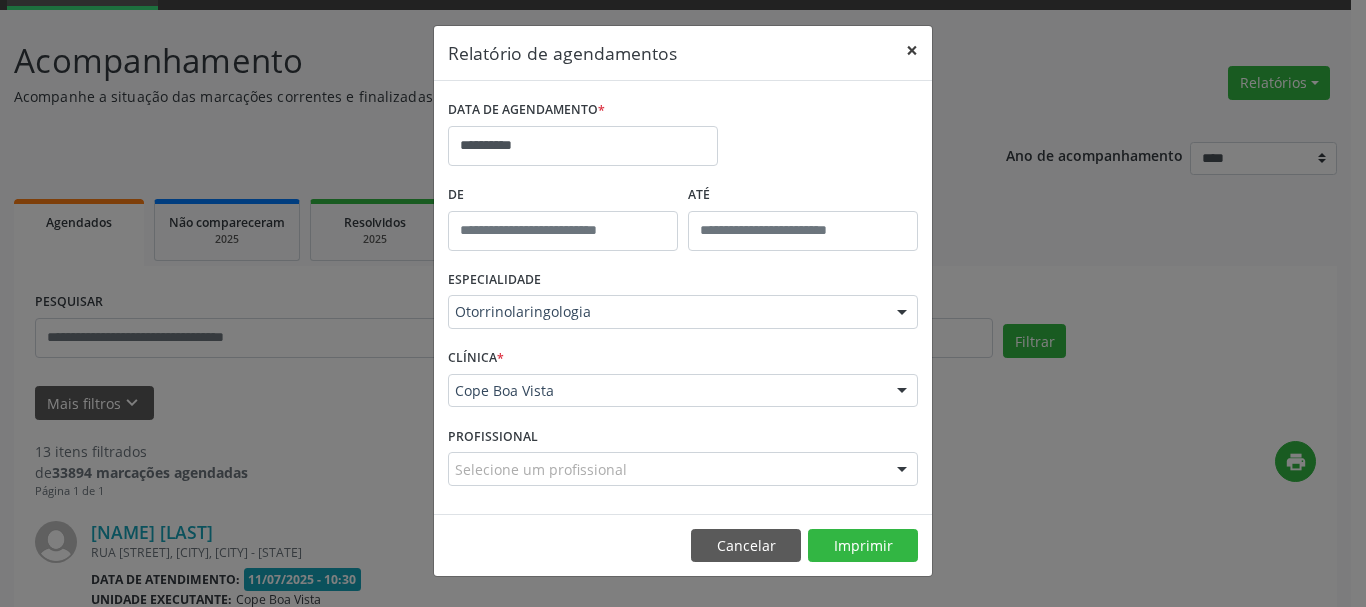 click on "×" at bounding box center [912, 50] 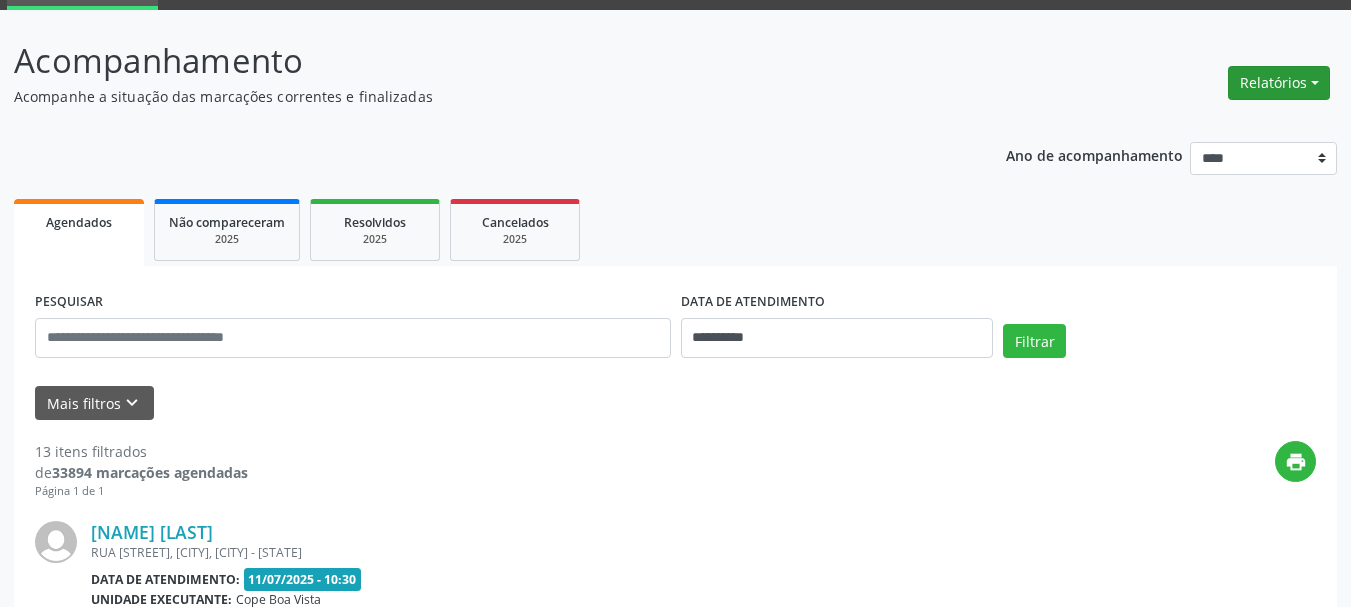 click on "Relatórios" at bounding box center [1279, 83] 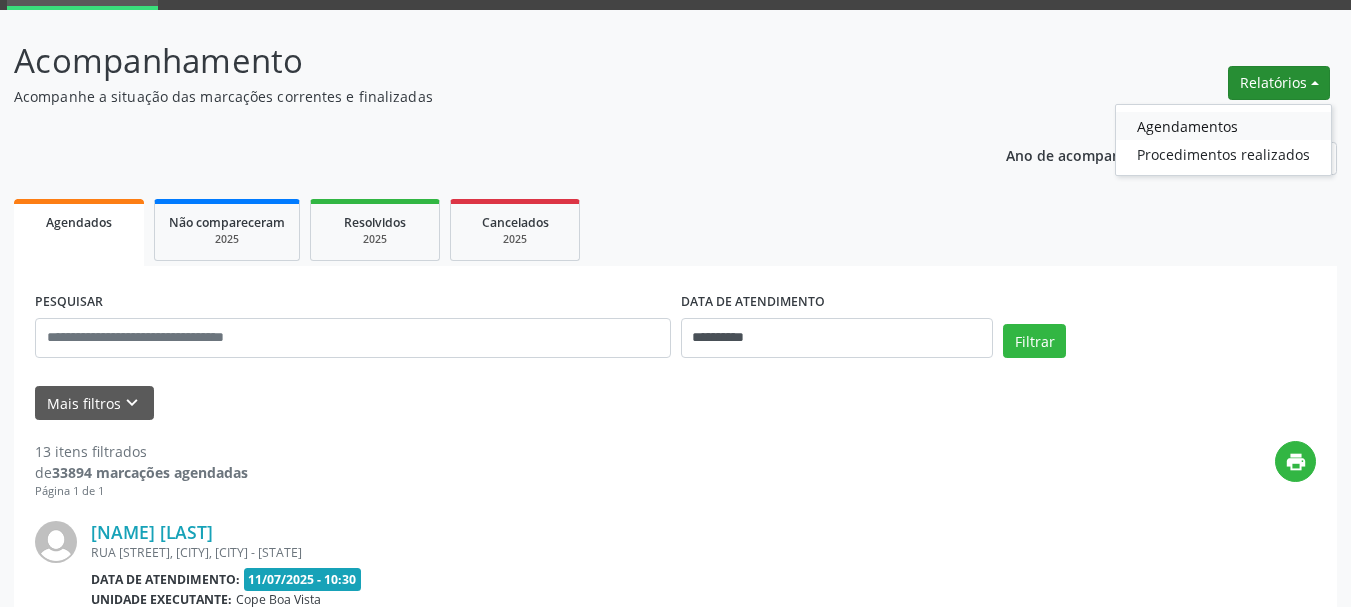 click on "Agendamentos" at bounding box center [1223, 126] 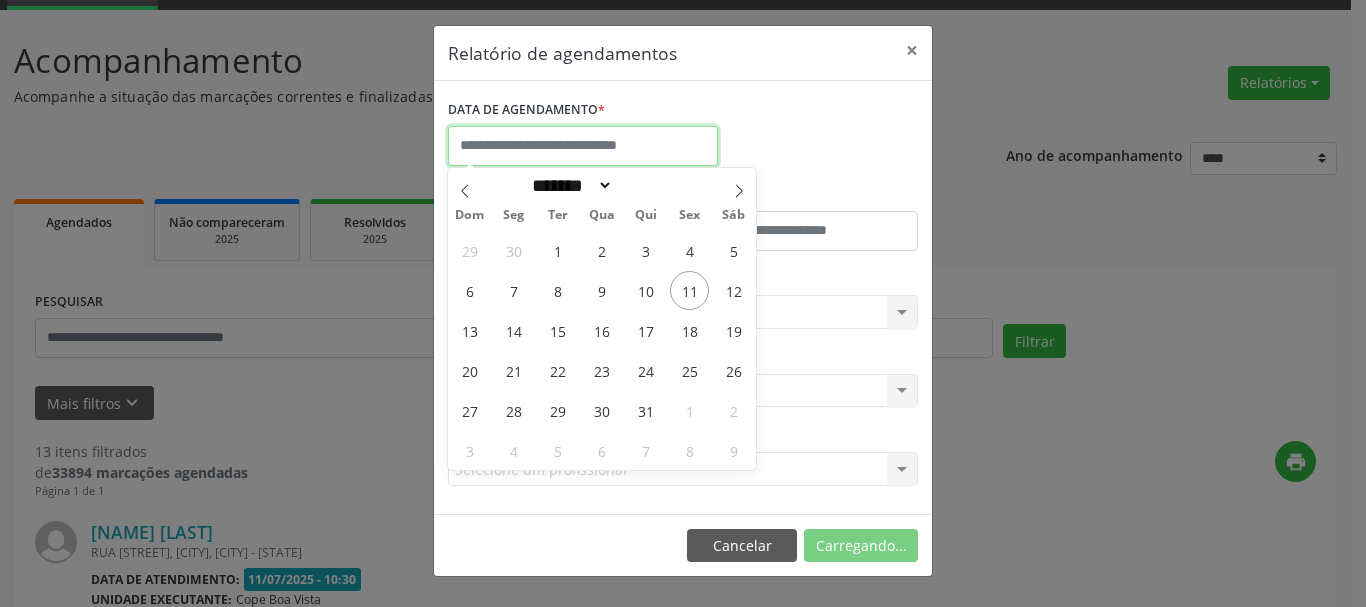 click at bounding box center (583, 146) 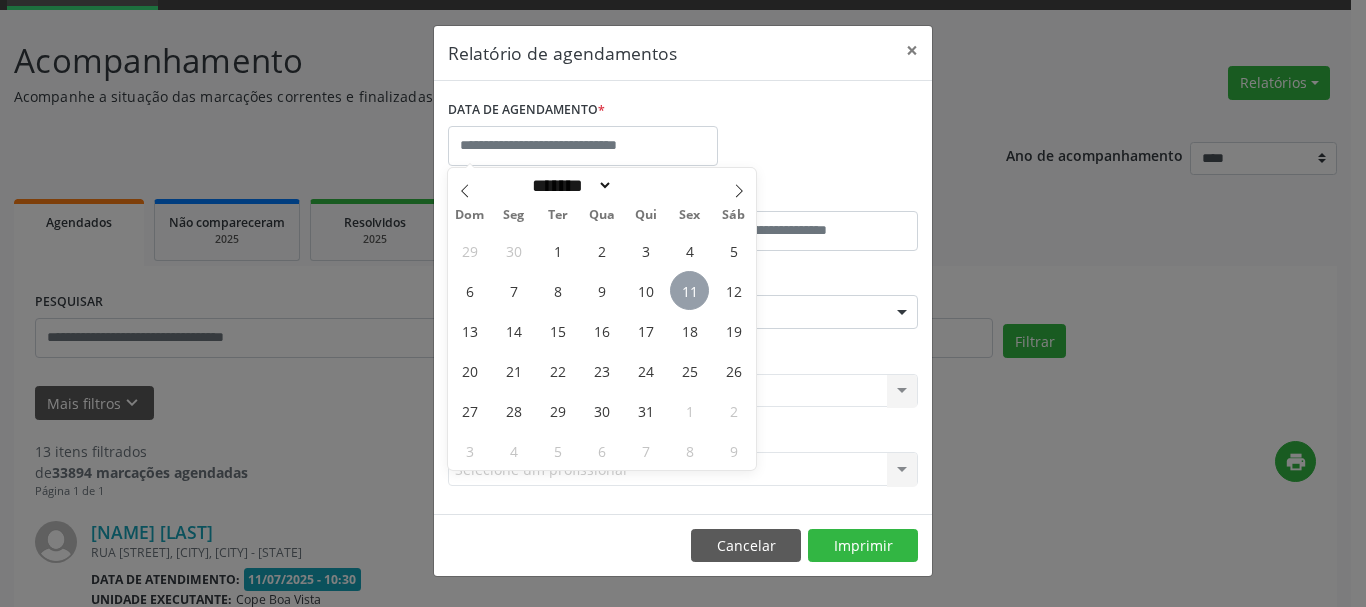 click on "11" at bounding box center [689, 290] 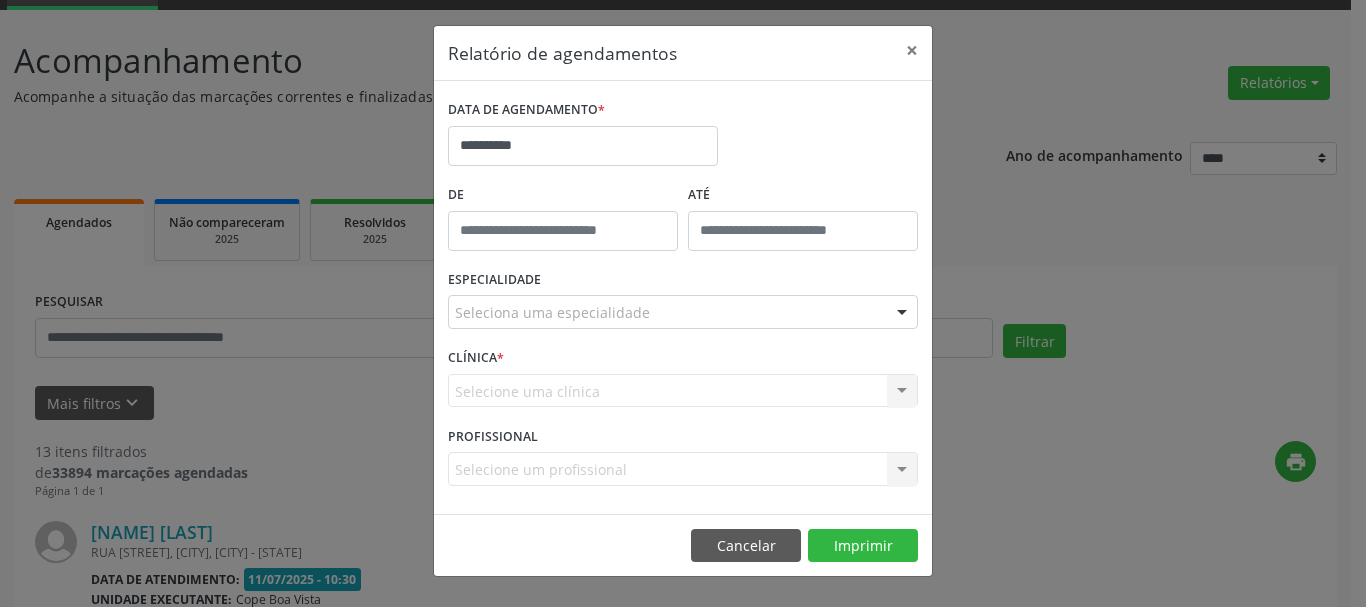 click on "Seleciona uma especialidade" at bounding box center [683, 312] 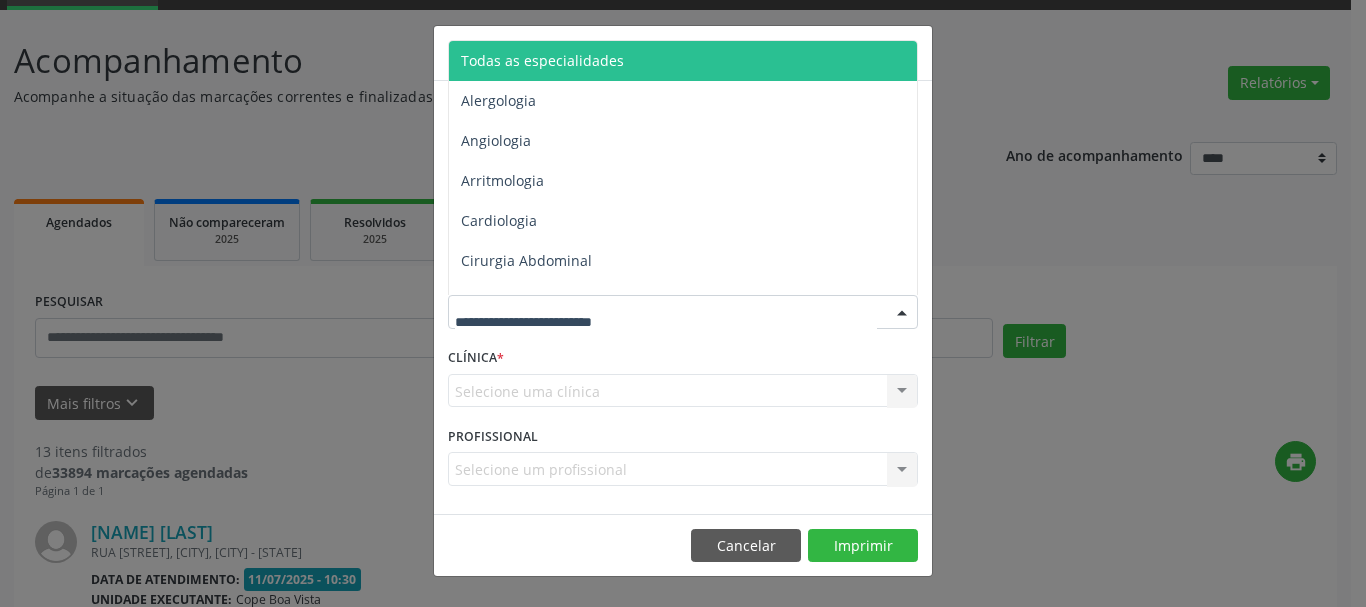drag, startPoint x: 545, startPoint y: 60, endPoint x: 545, endPoint y: 96, distance: 36 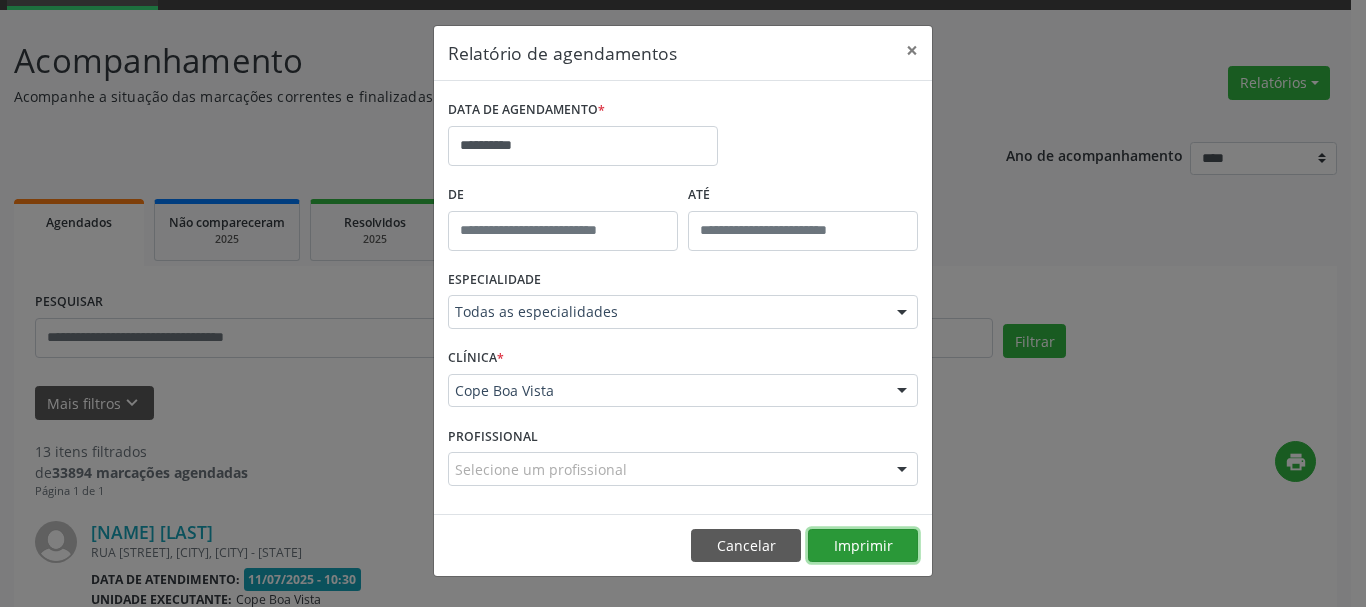 click on "Imprimir" at bounding box center (863, 546) 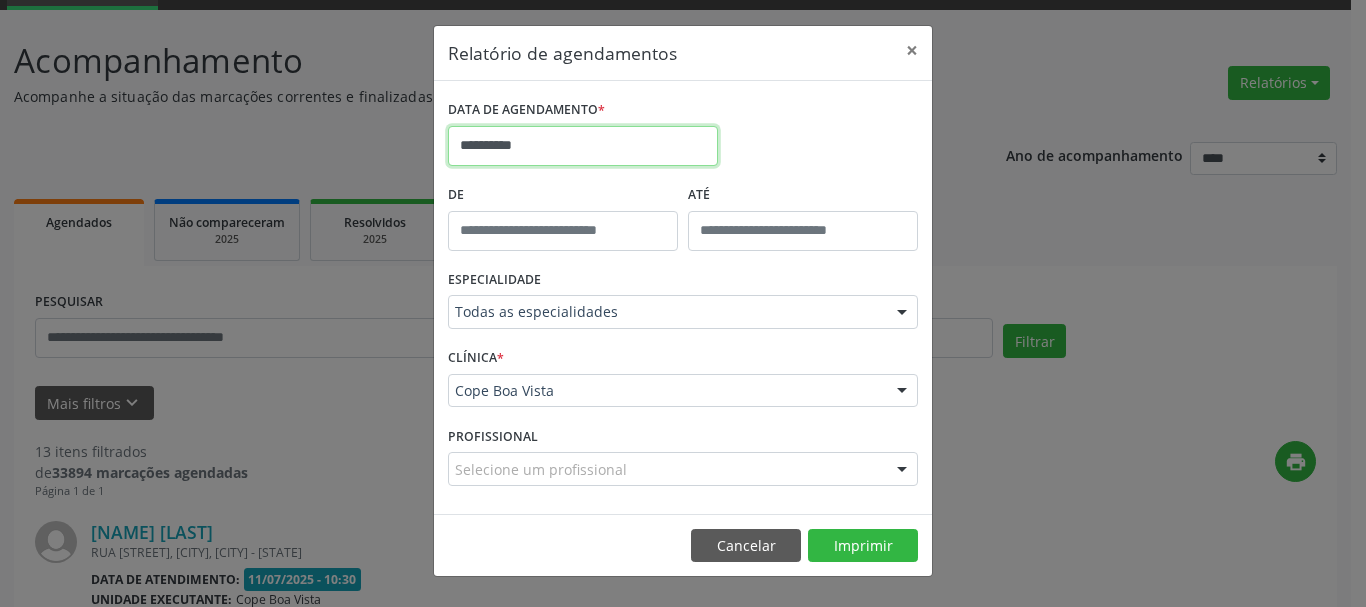 click on "**********" at bounding box center (583, 146) 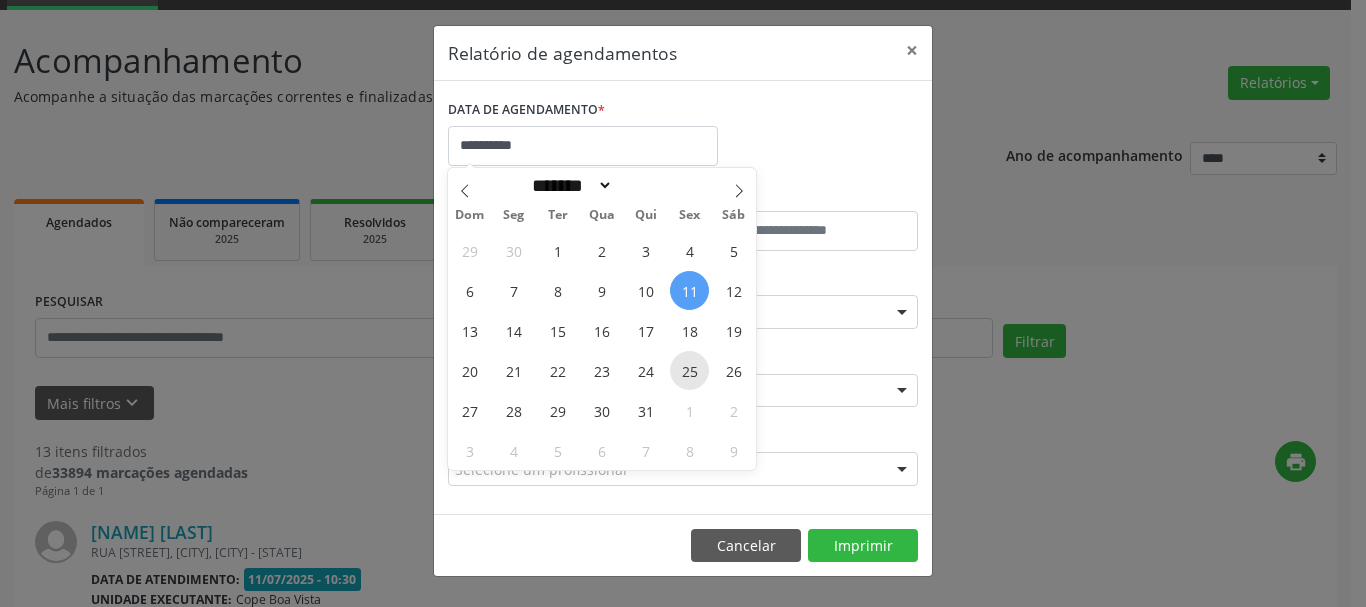 click on "25" at bounding box center (689, 370) 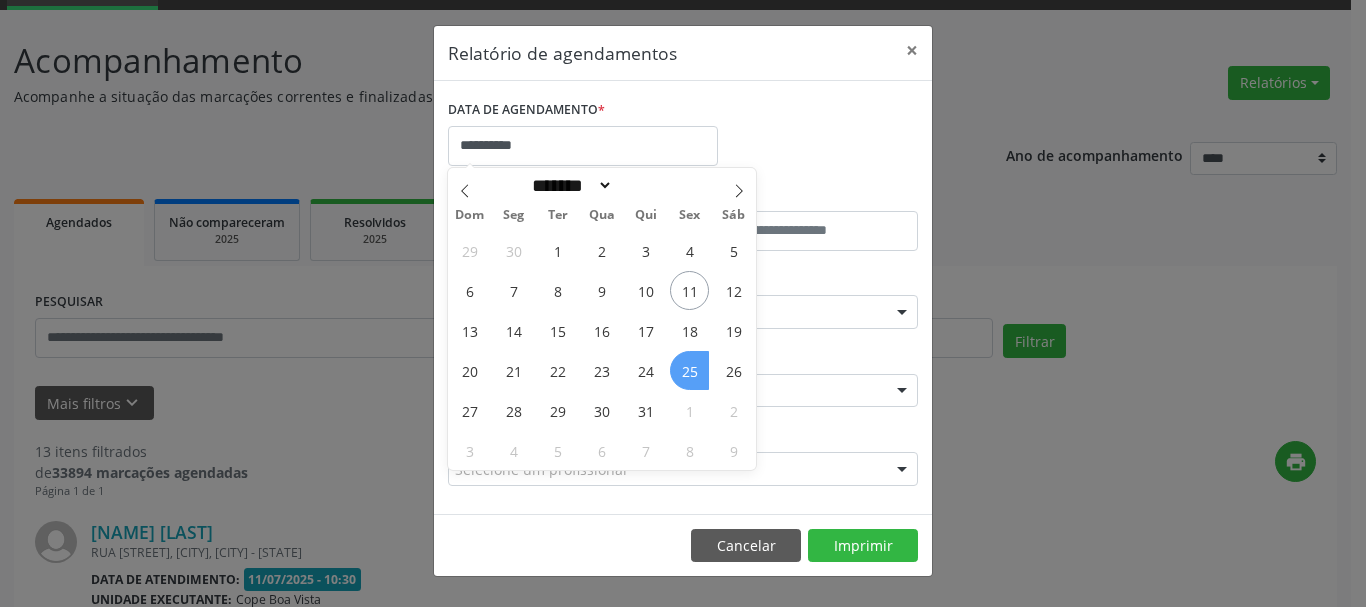 click on "25" at bounding box center [689, 370] 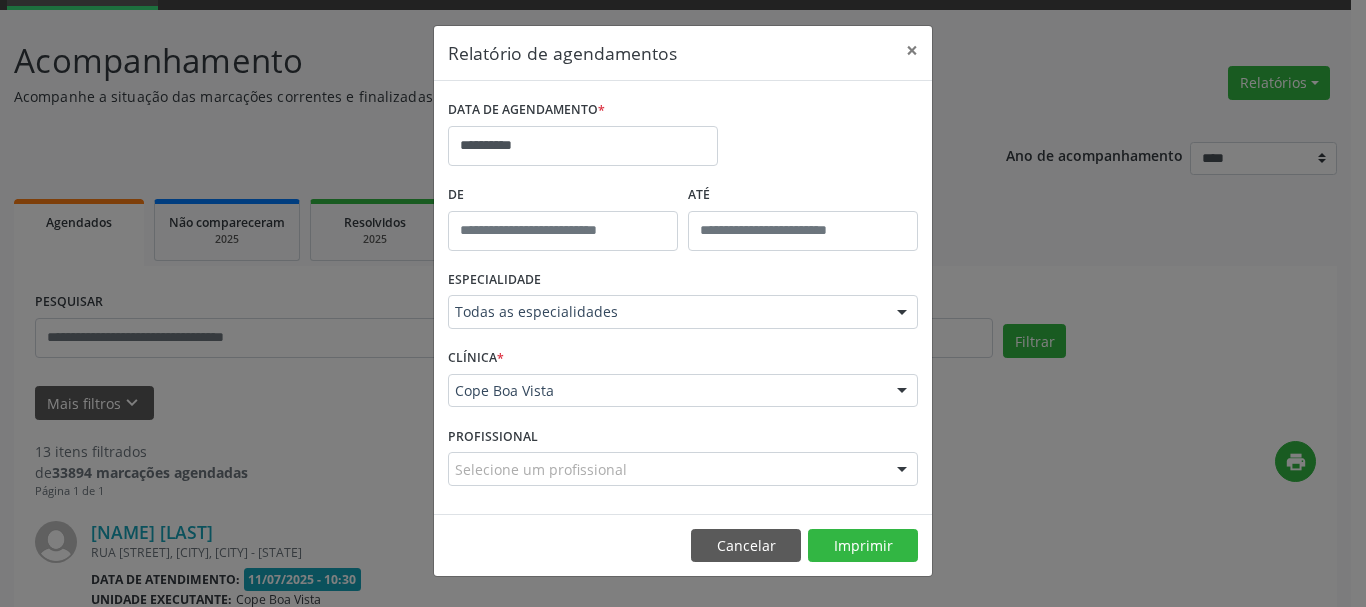click on "CLÍNICA
*
Cope Boa Vista         Cope Boa Vista
Nenhum resultado encontrado para: "   "
Não há nenhuma opção para ser exibida." at bounding box center (683, 382) 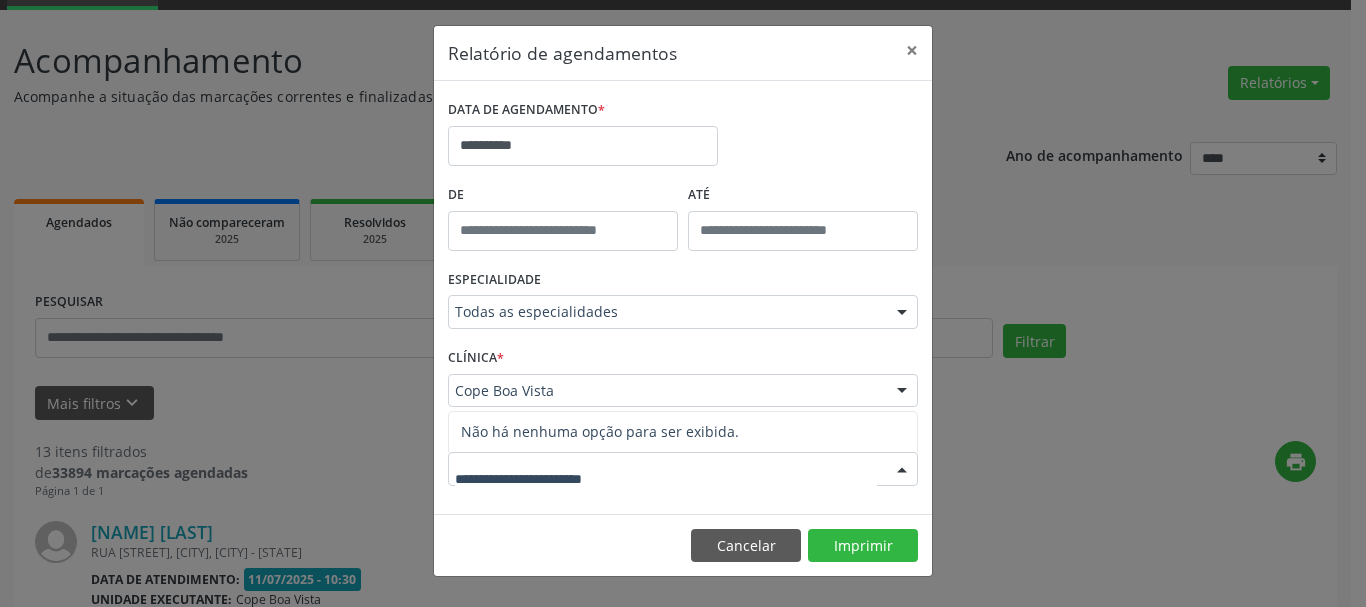 click at bounding box center [683, 469] 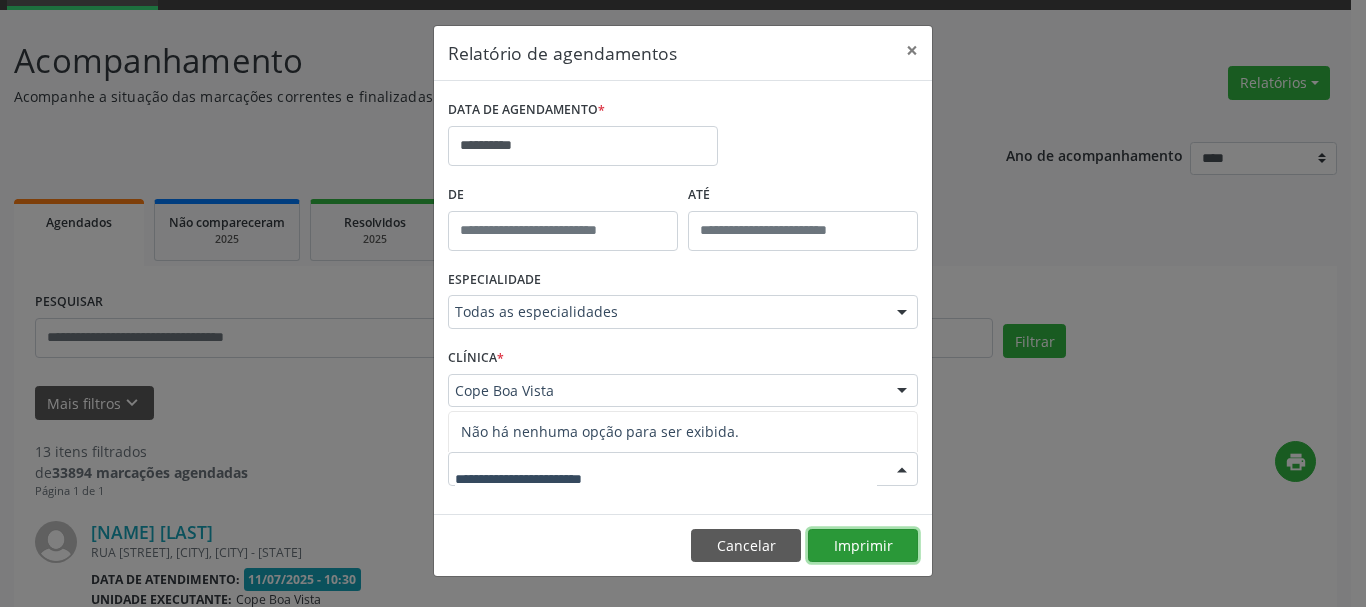 click on "Imprimir" at bounding box center [863, 546] 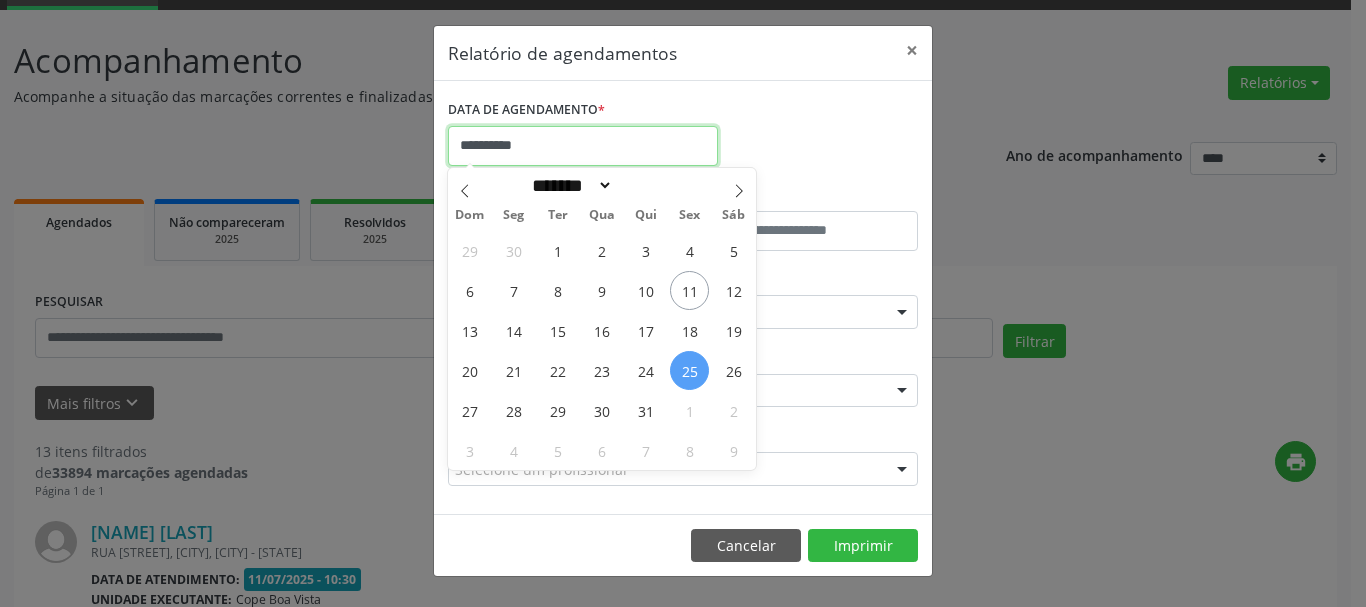 click on "**********" at bounding box center [583, 146] 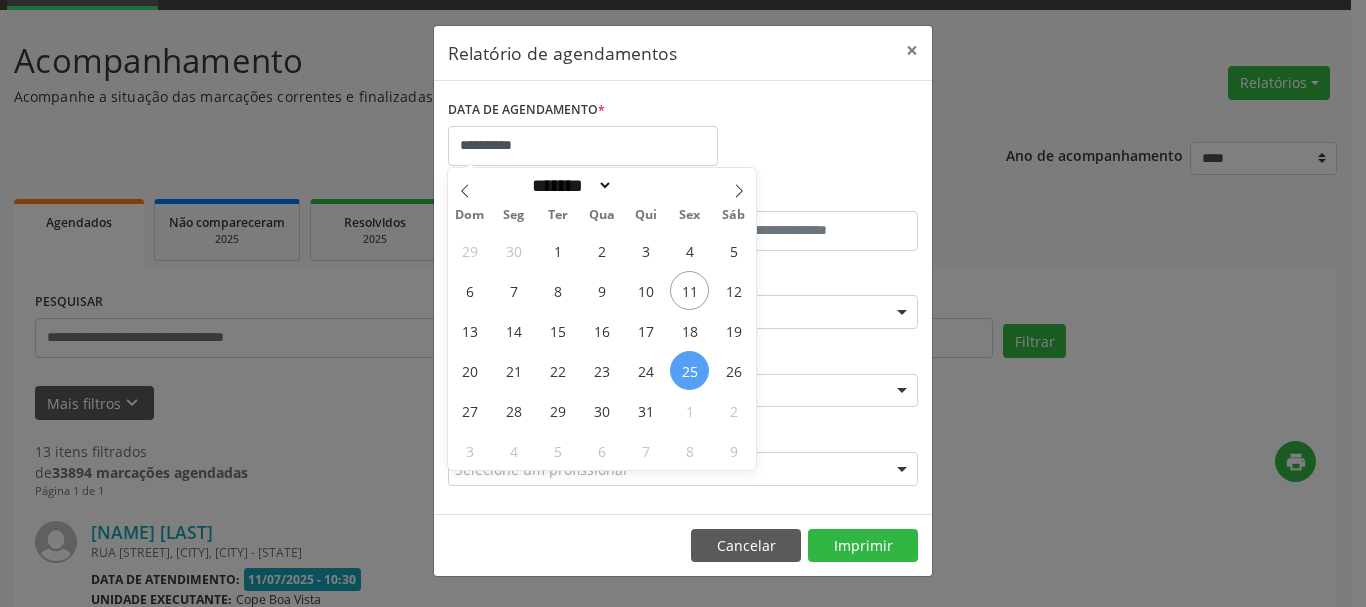 click on "25" at bounding box center [689, 370] 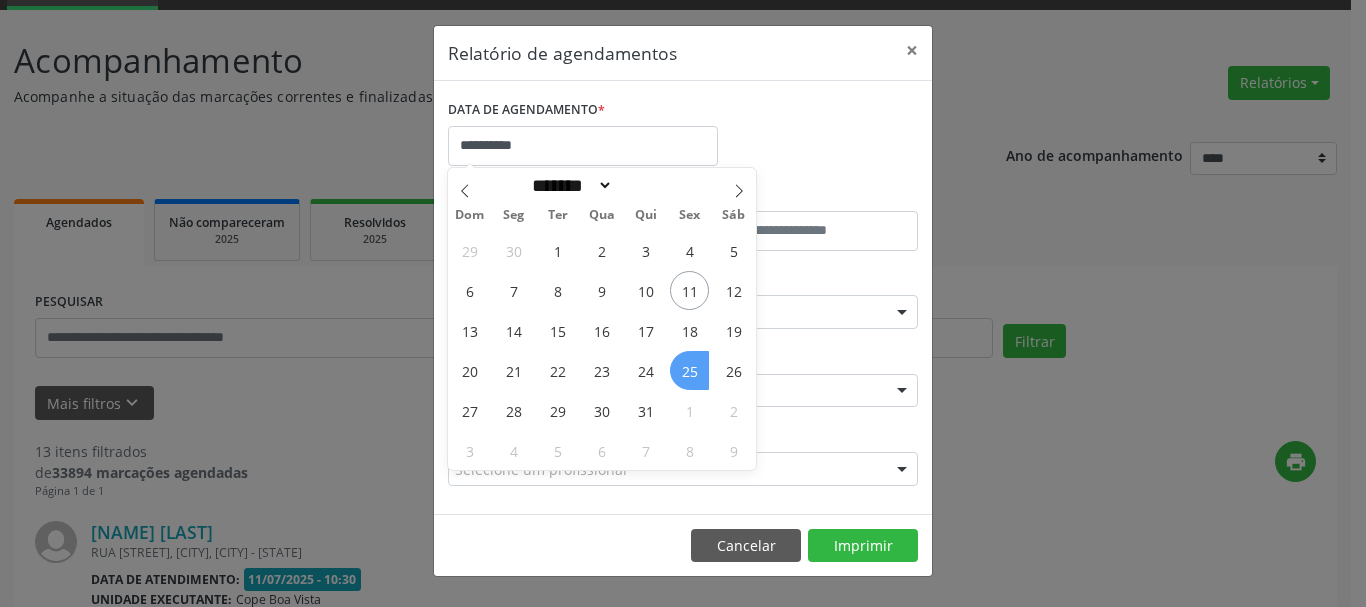click on "25" at bounding box center [689, 370] 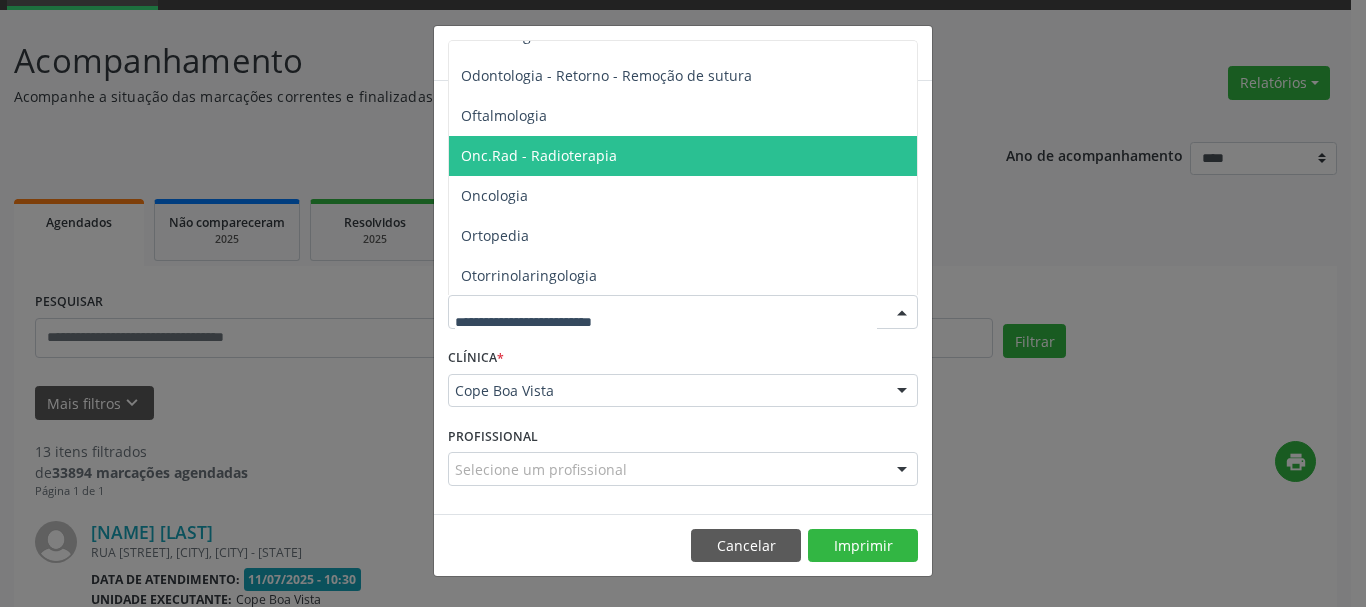 scroll, scrollTop: 2700, scrollLeft: 0, axis: vertical 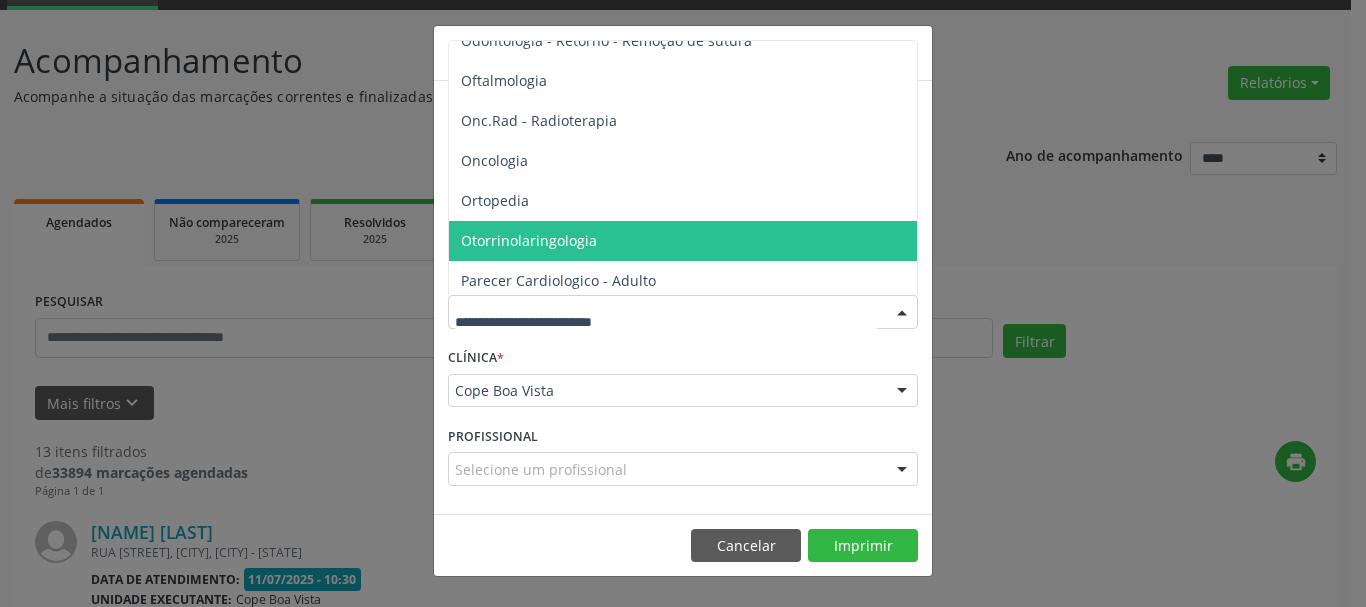 click on "Otorrinolaringologia" at bounding box center (684, 241) 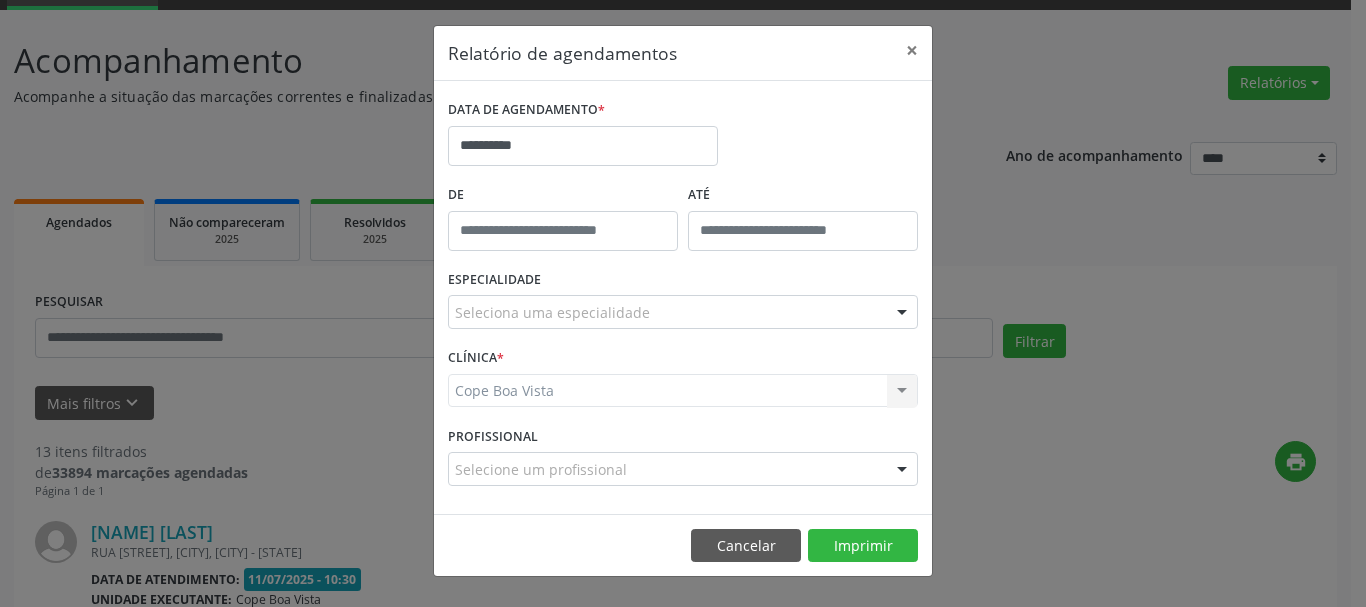 type on "*****" 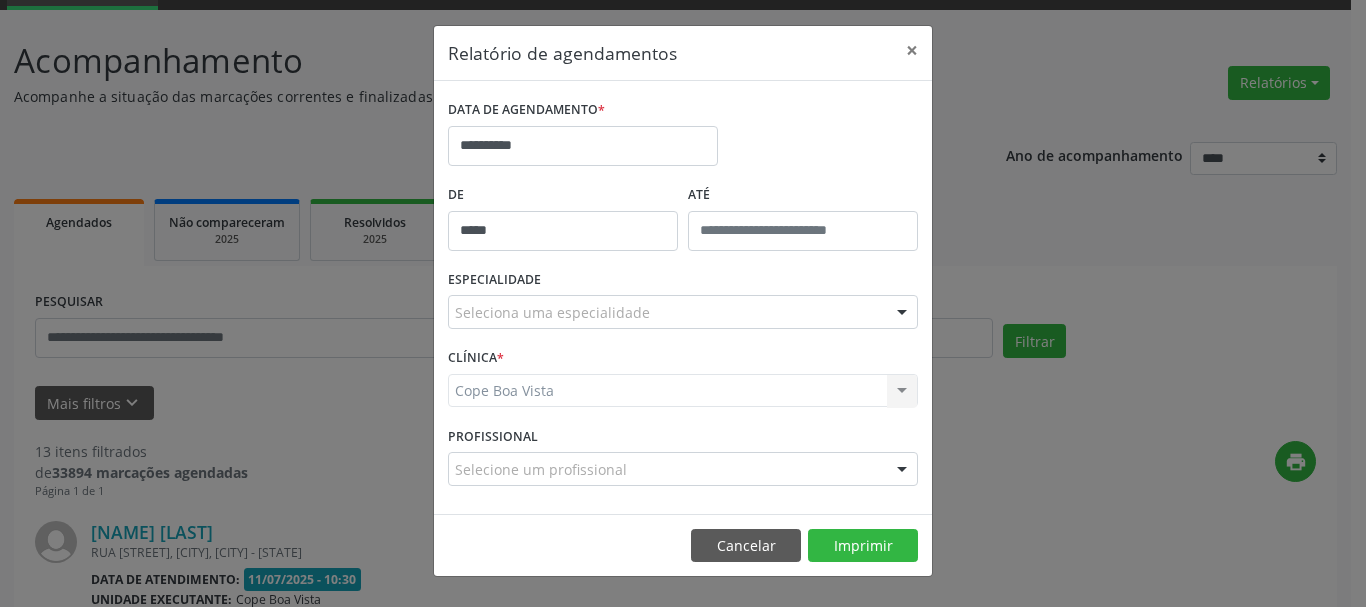 click on "*****" at bounding box center (563, 231) 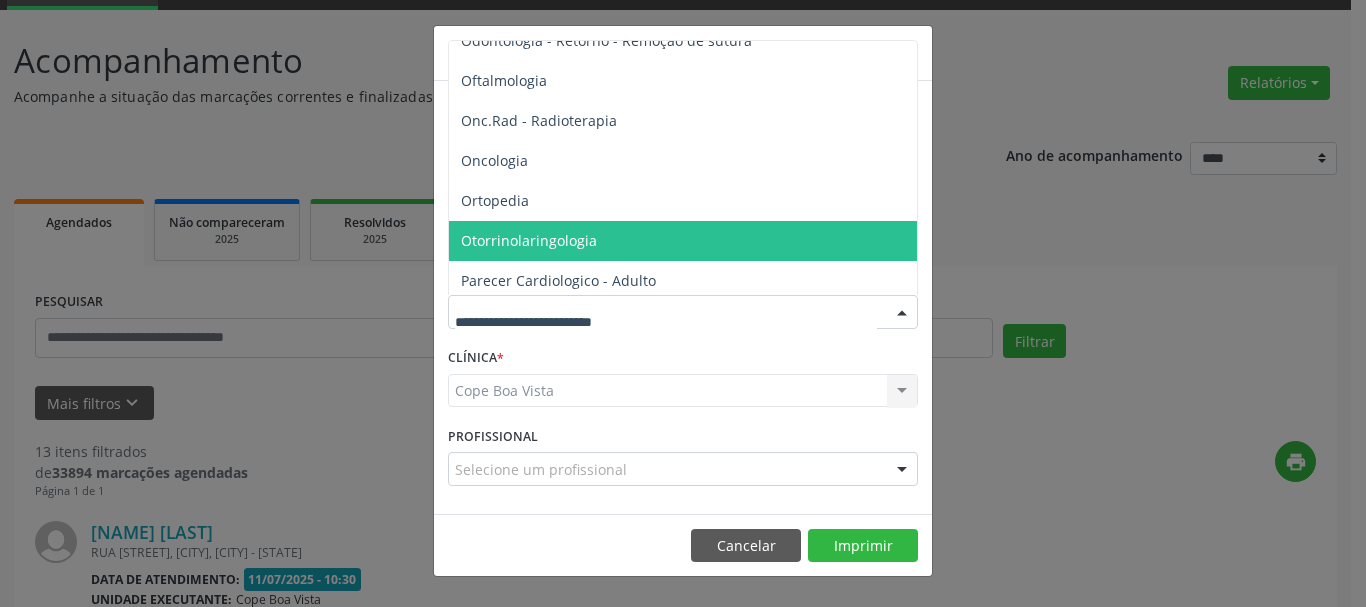 click at bounding box center (683, 312) 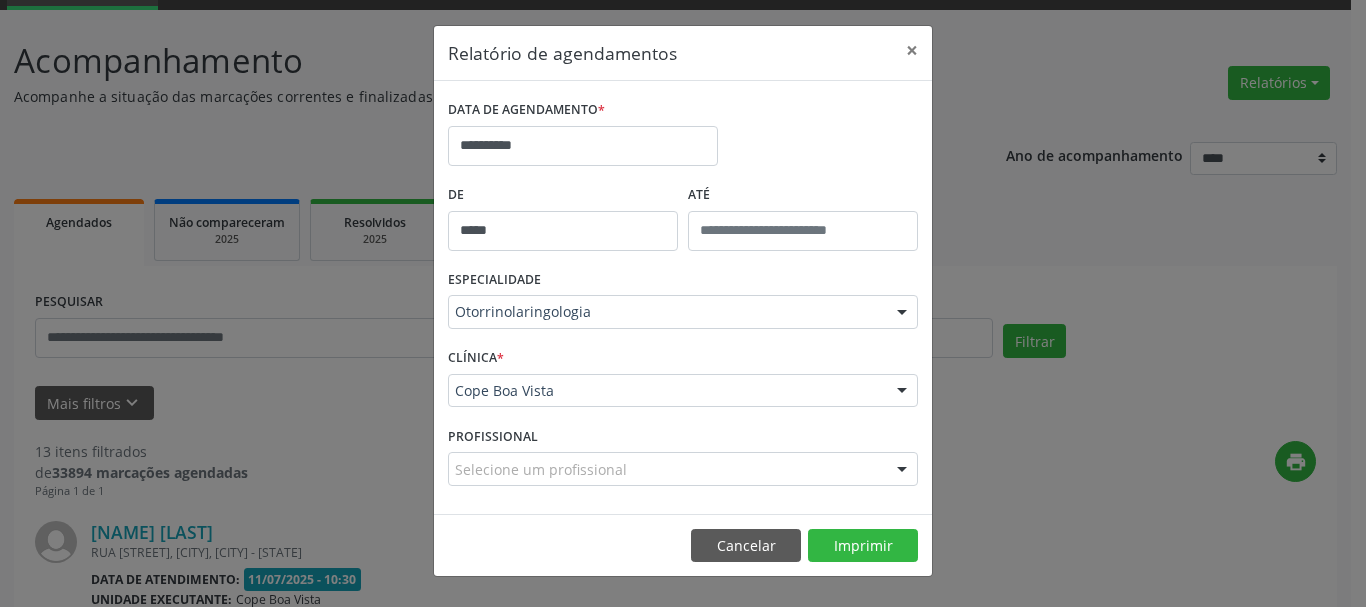 click on "Selecione um profissional" at bounding box center [683, 469] 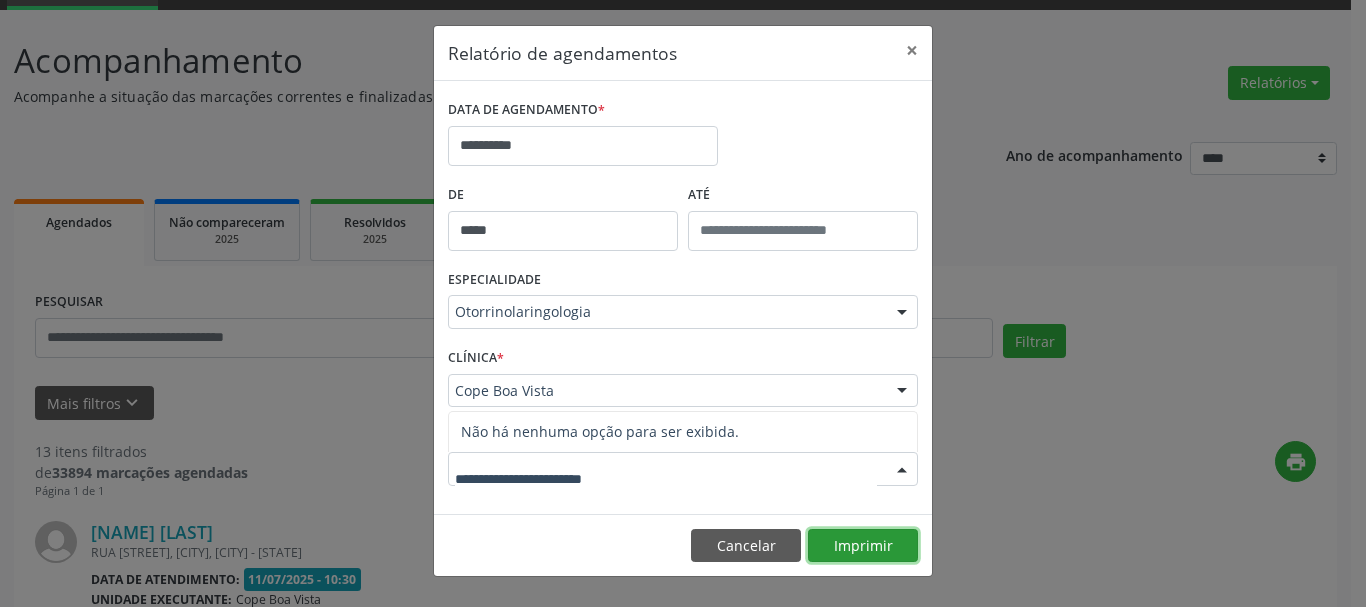 click on "Imprimir" at bounding box center (863, 546) 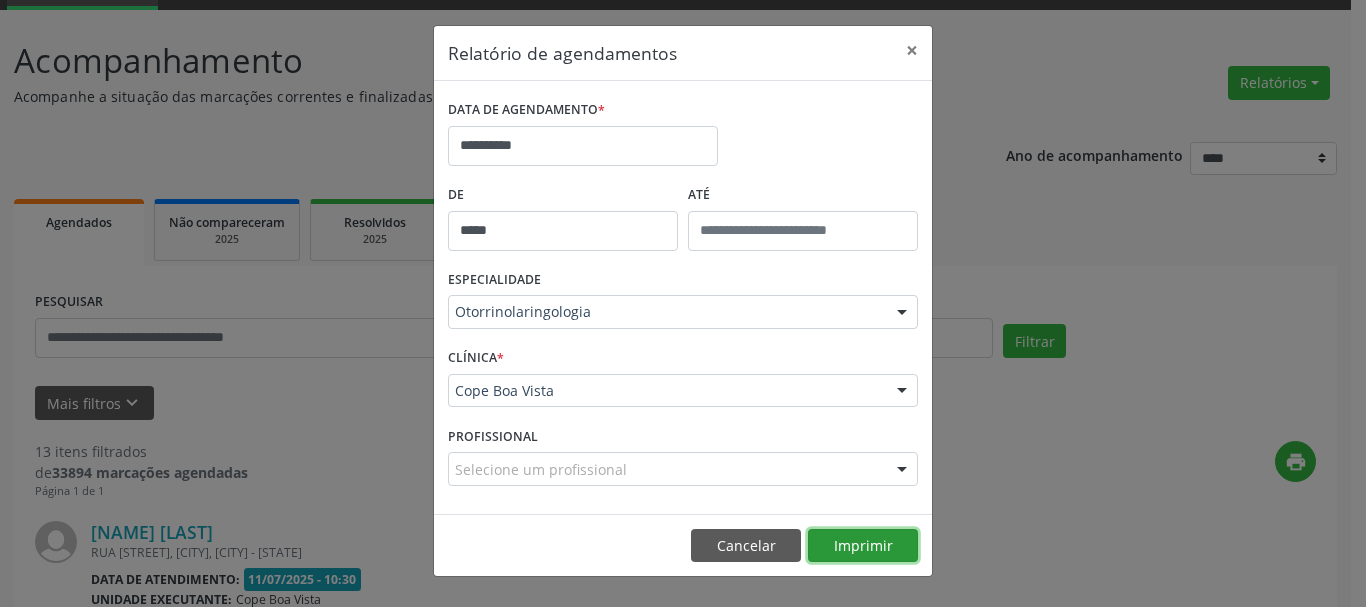 click on "Imprimir" at bounding box center [863, 546] 